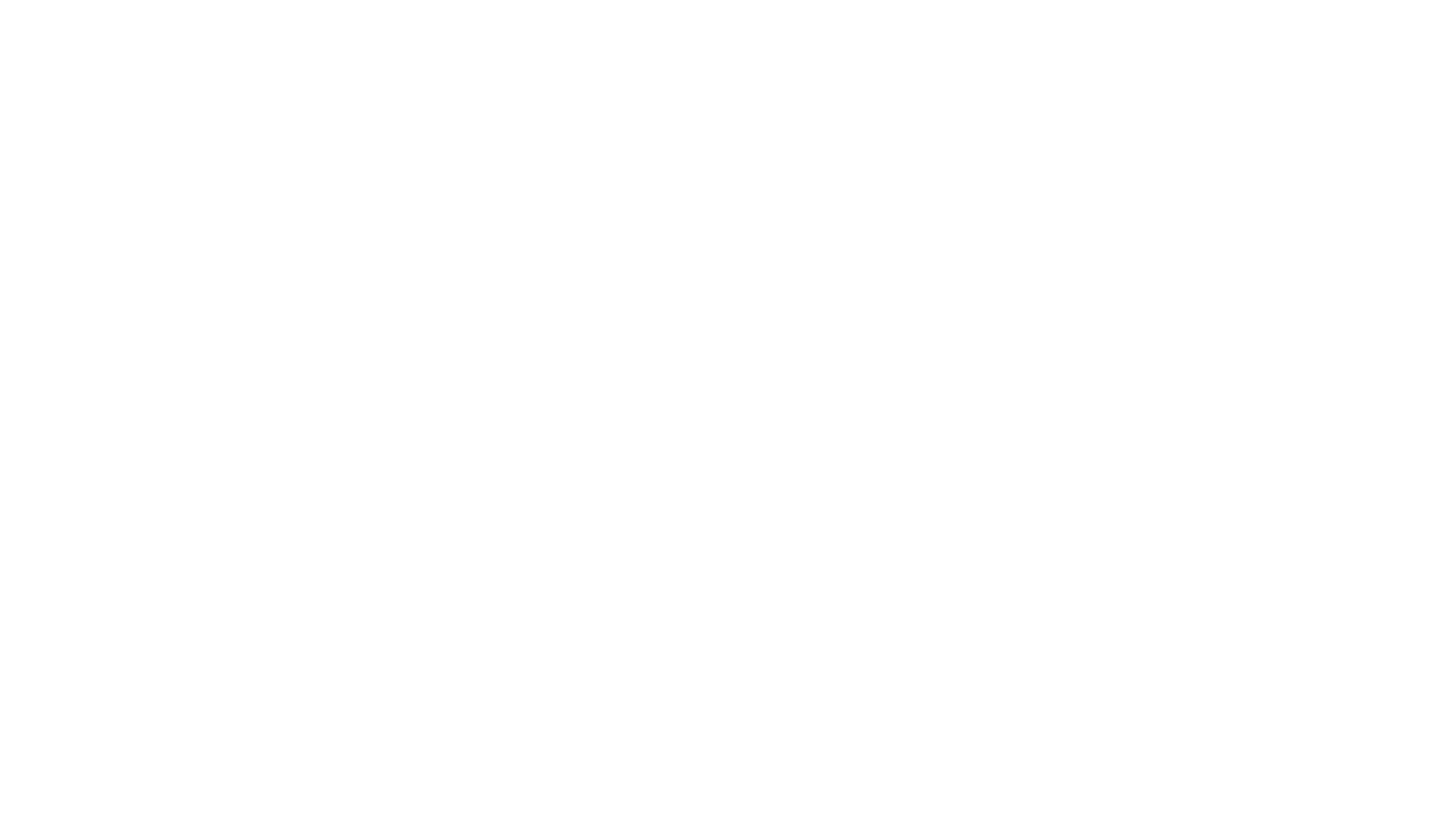 scroll, scrollTop: 0, scrollLeft: 0, axis: both 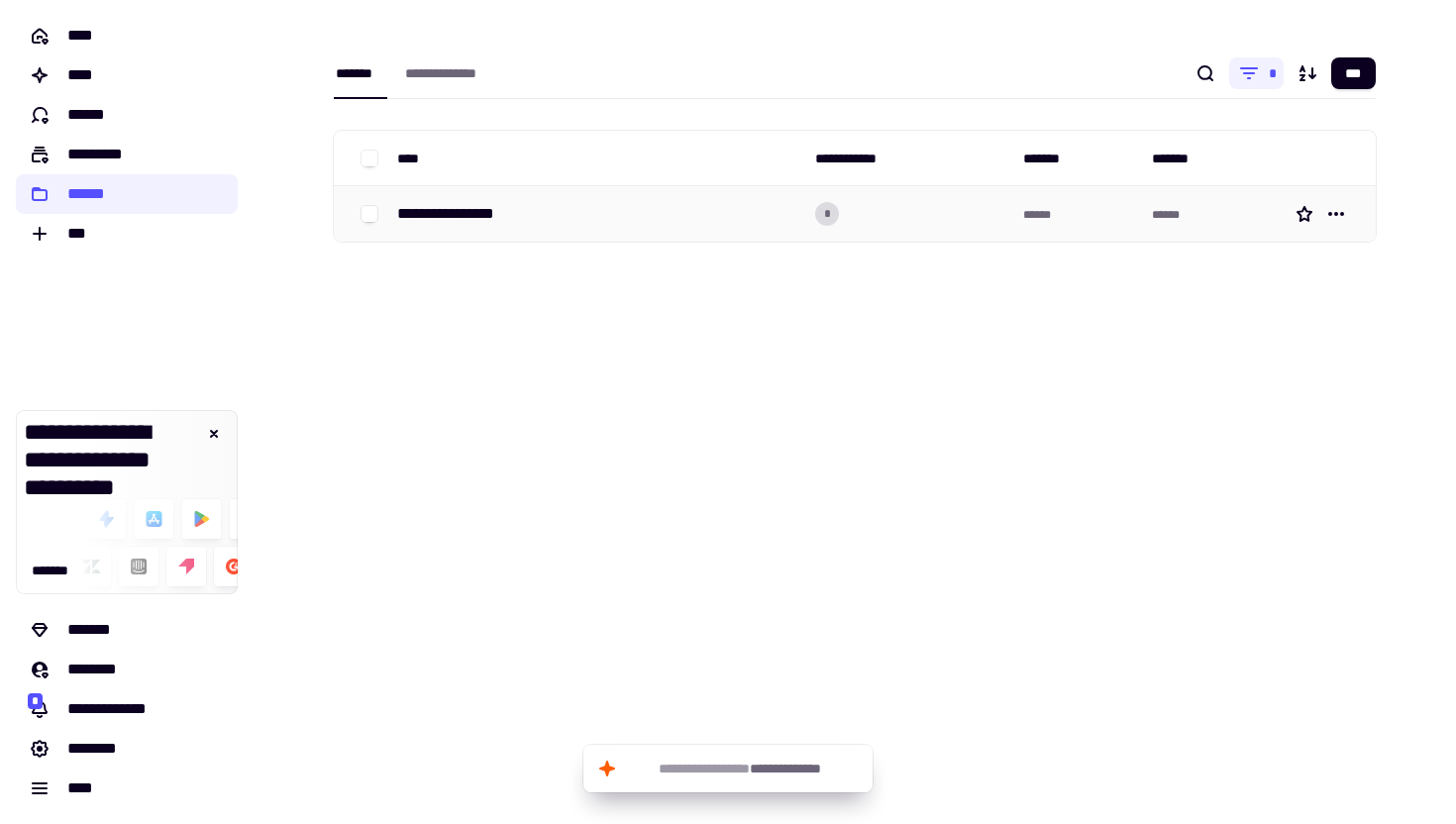 click on "**********" at bounding box center (454, 214) 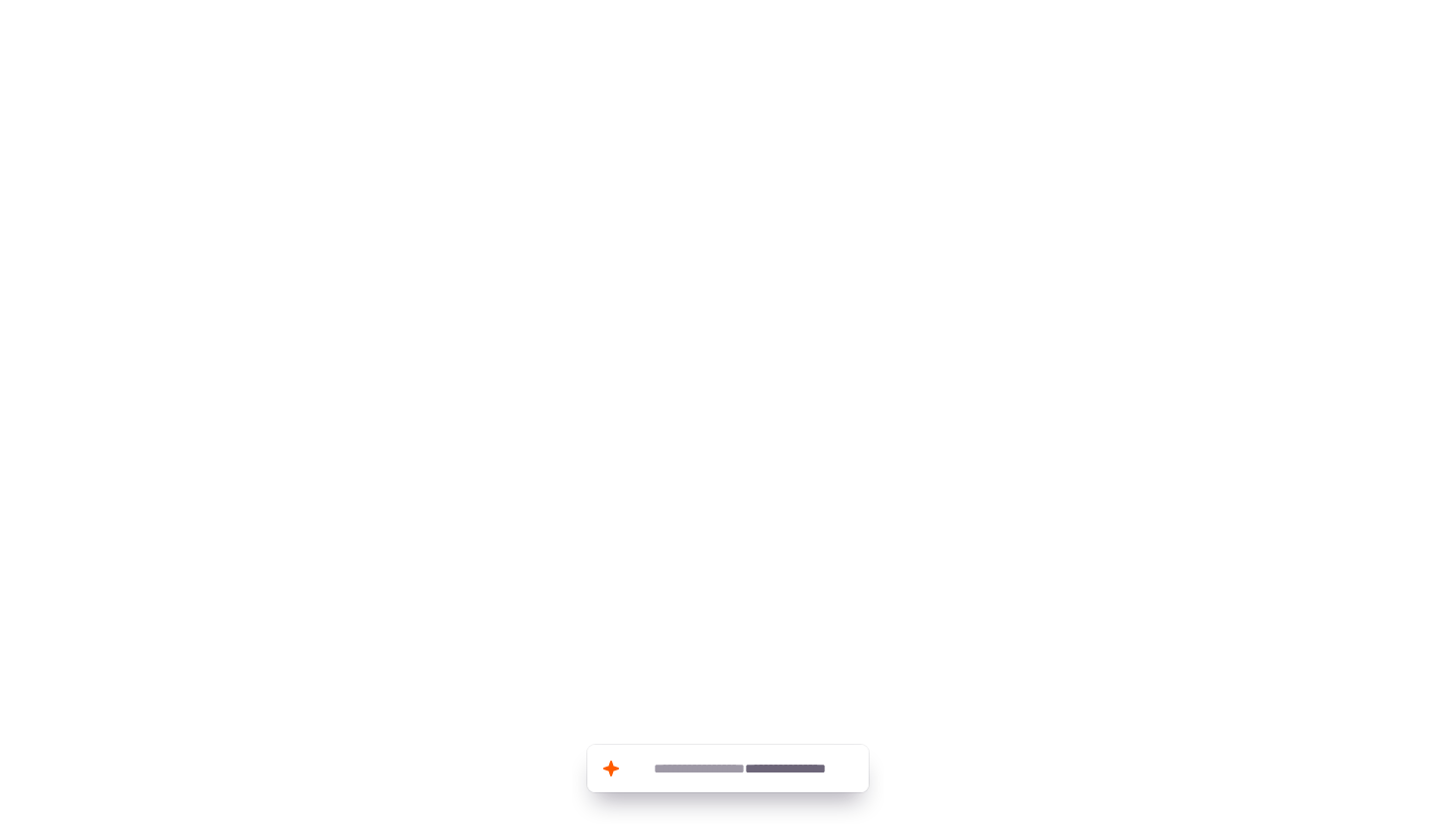 click at bounding box center [728, 107] 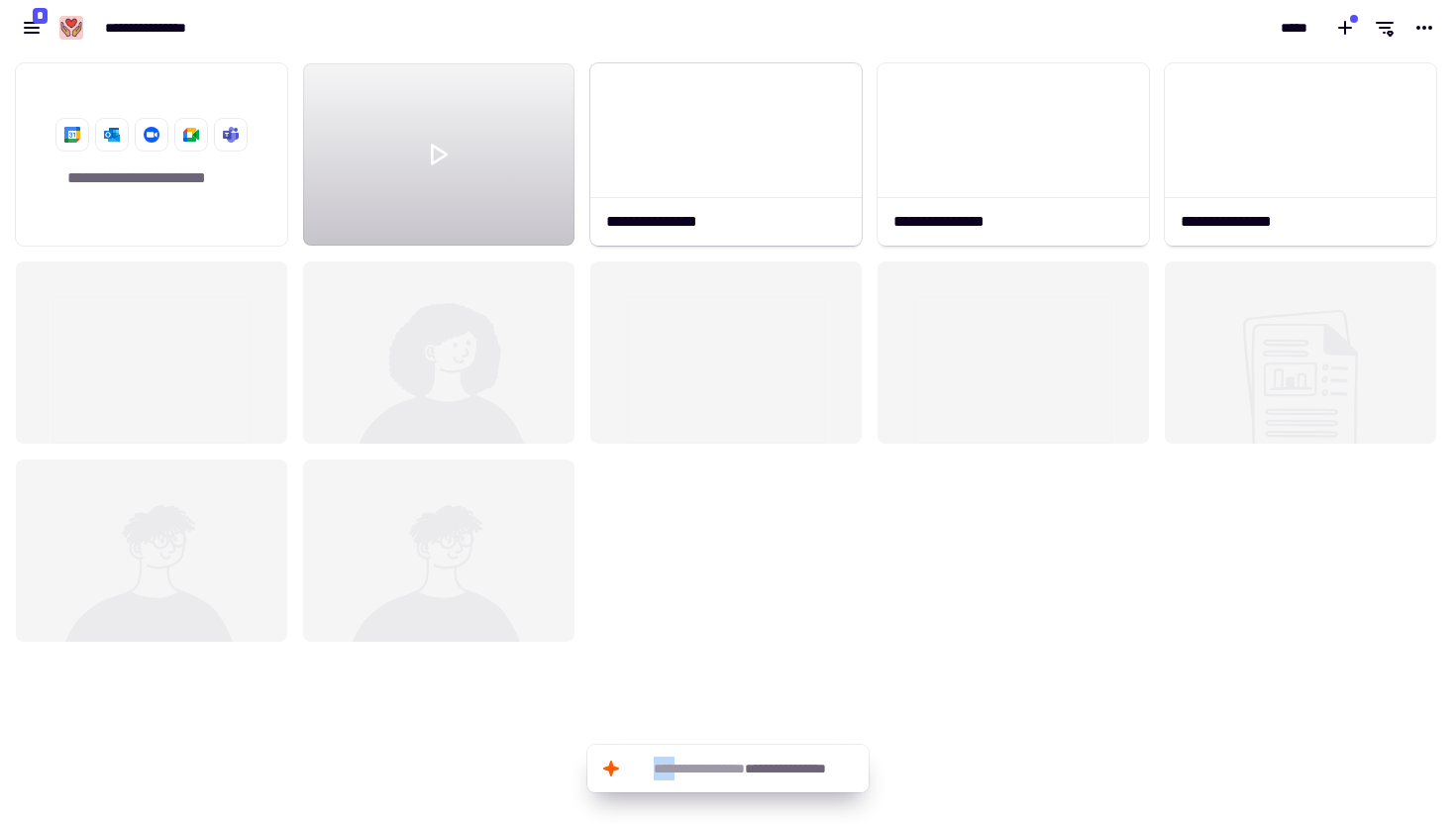 scroll, scrollTop: 1, scrollLeft: 1, axis: both 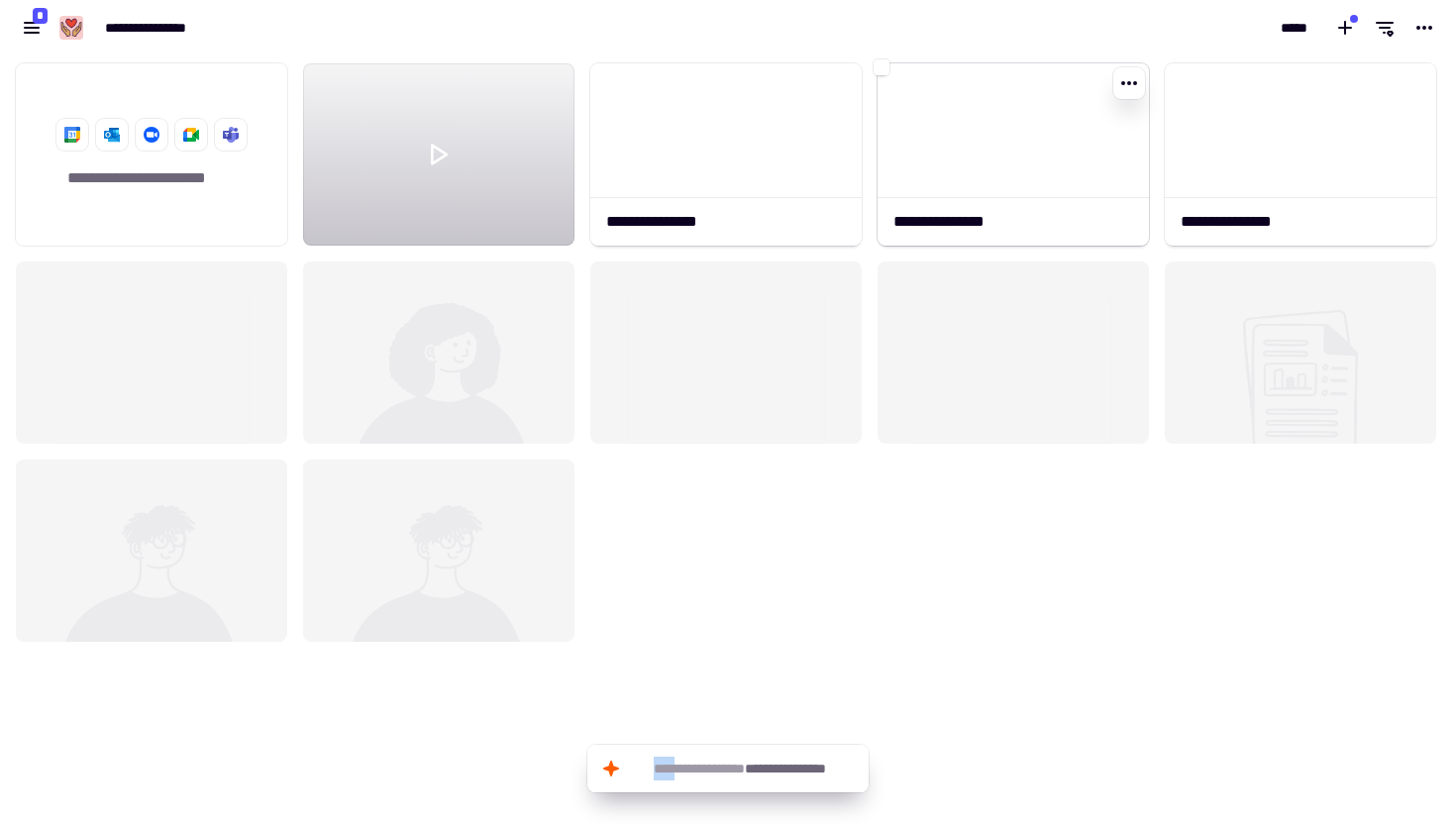 click on "**********" 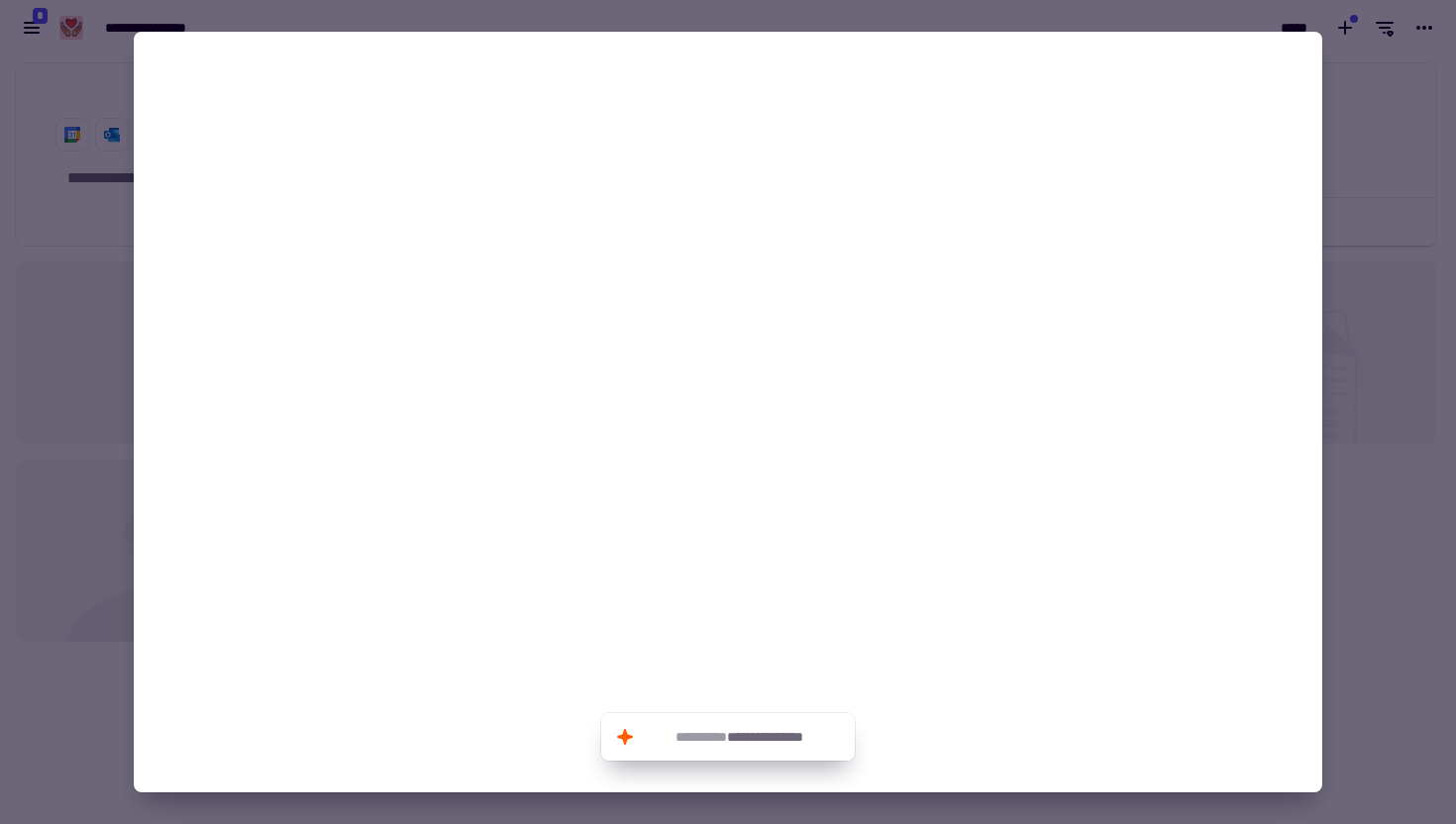 click on "**********" 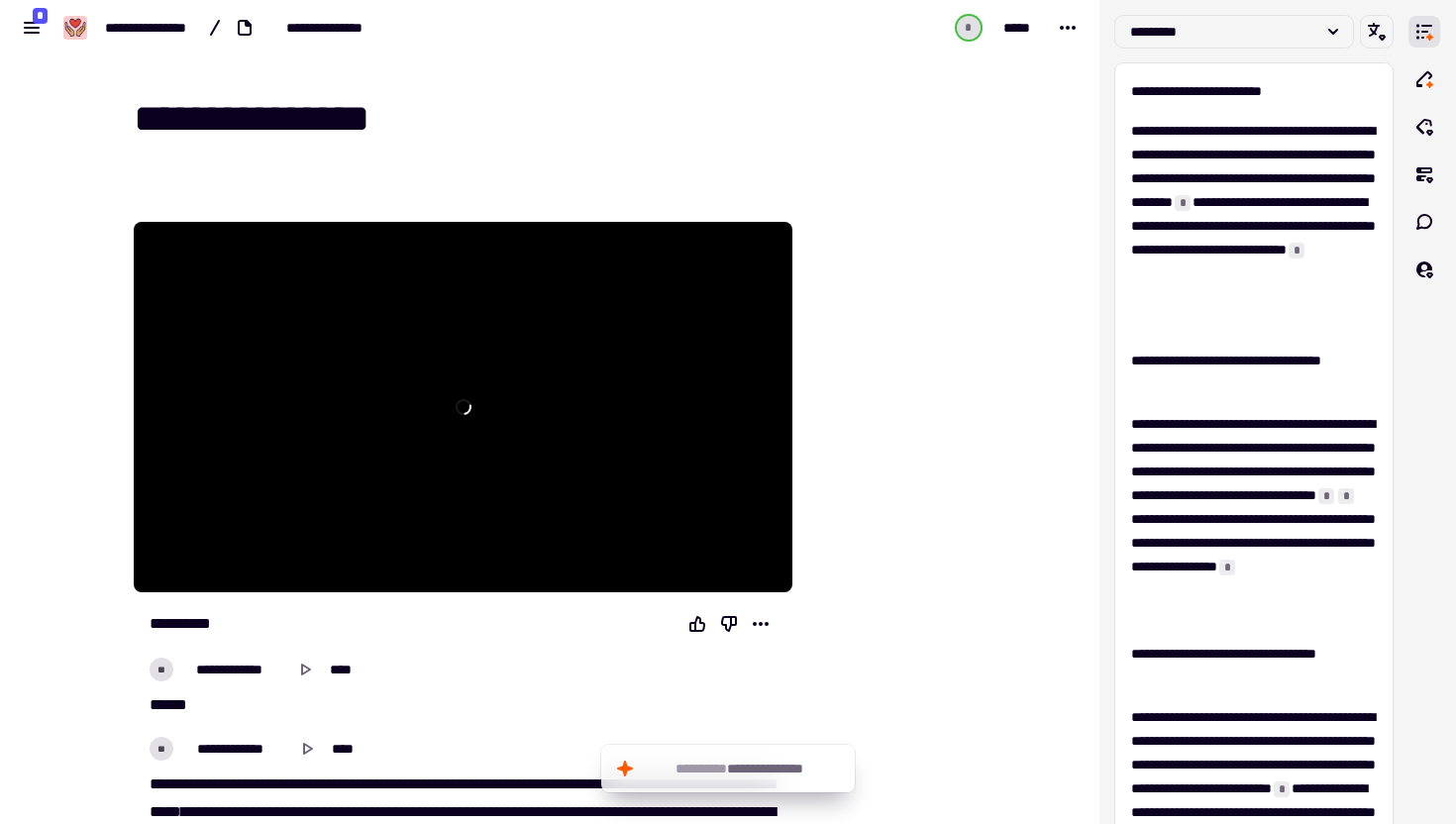 click on "**********" at bounding box center (562, 119) 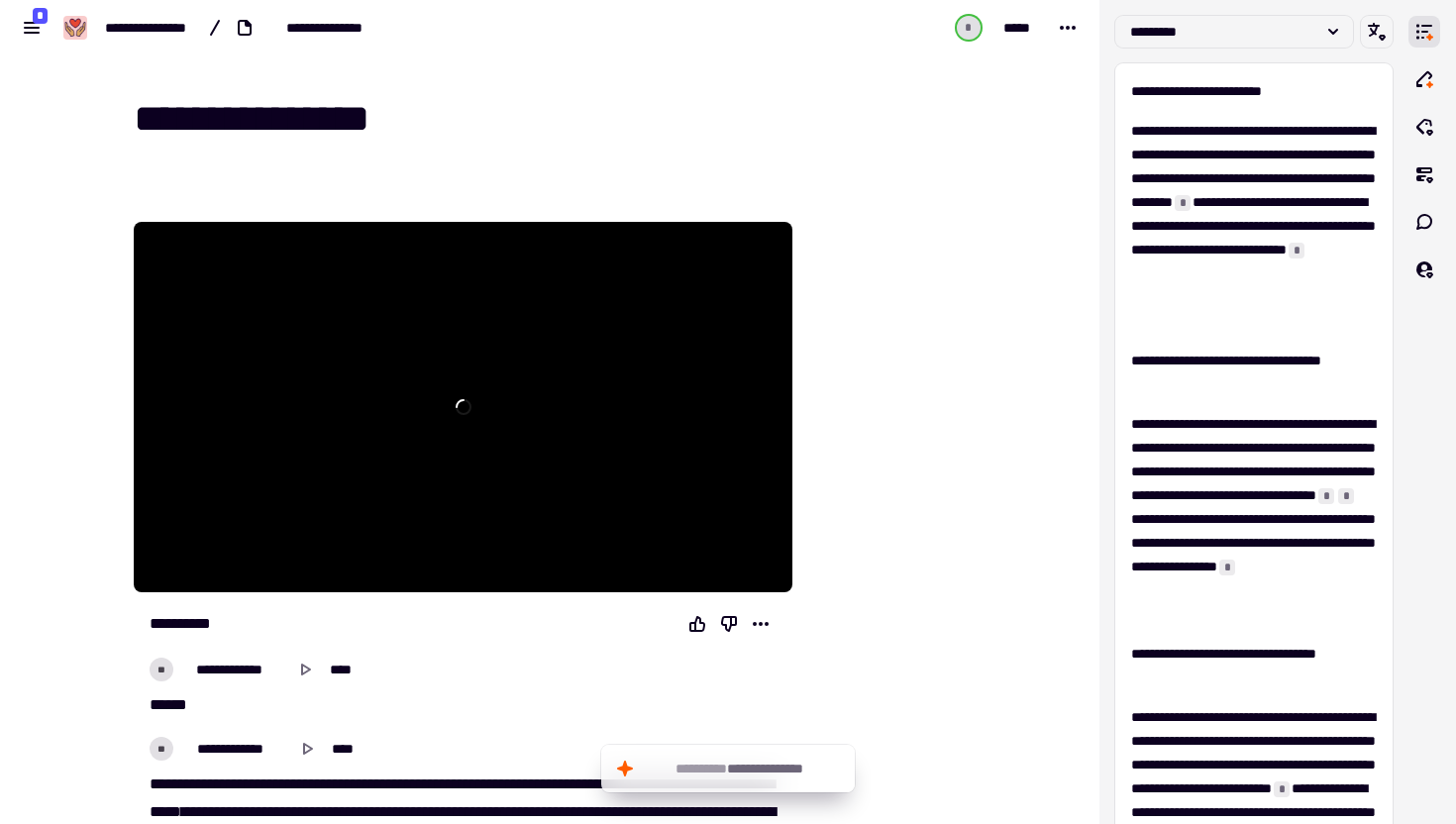 click on "**********" at bounding box center (562, 119) 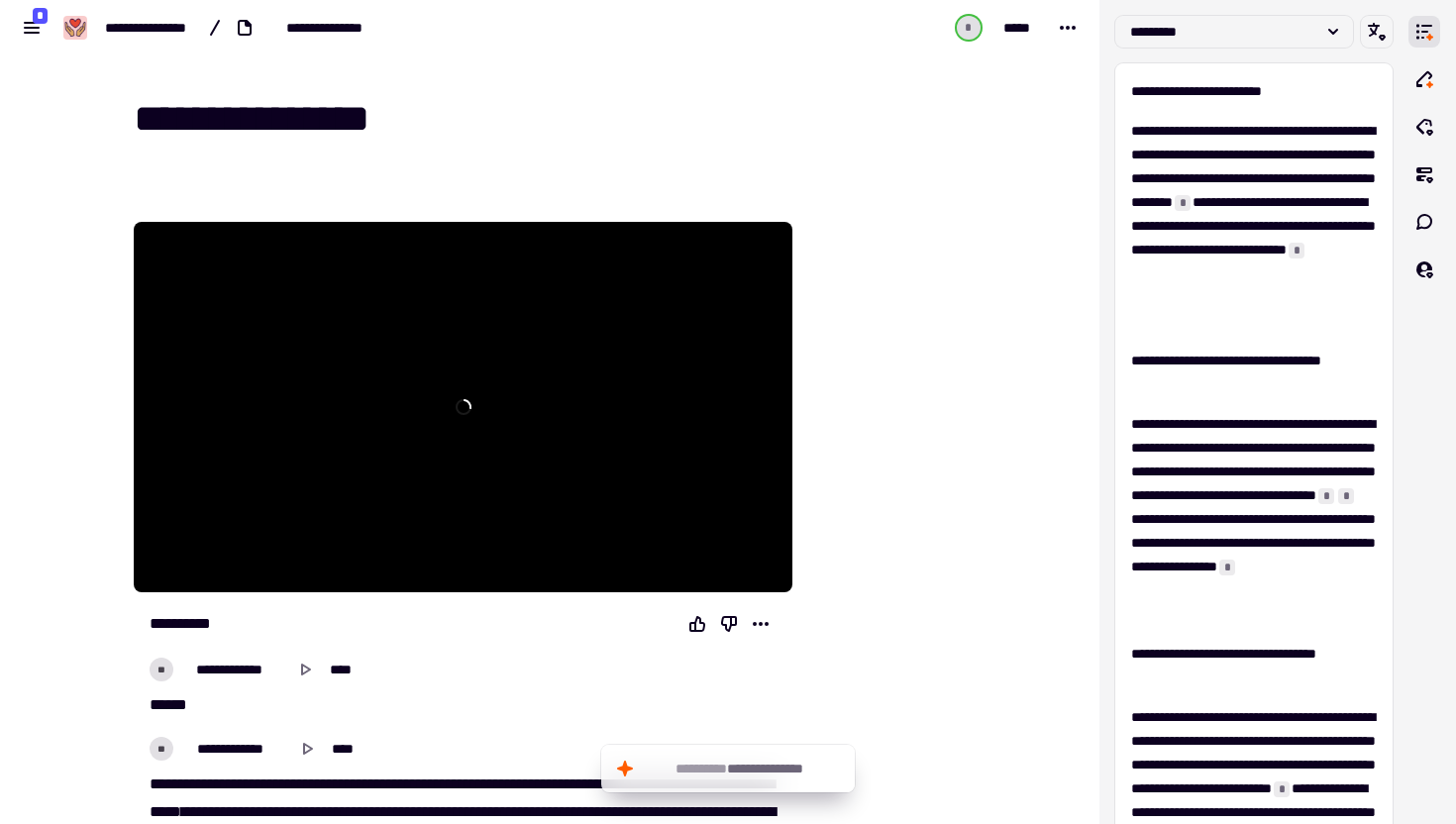 click on "**********" at bounding box center [562, 119] 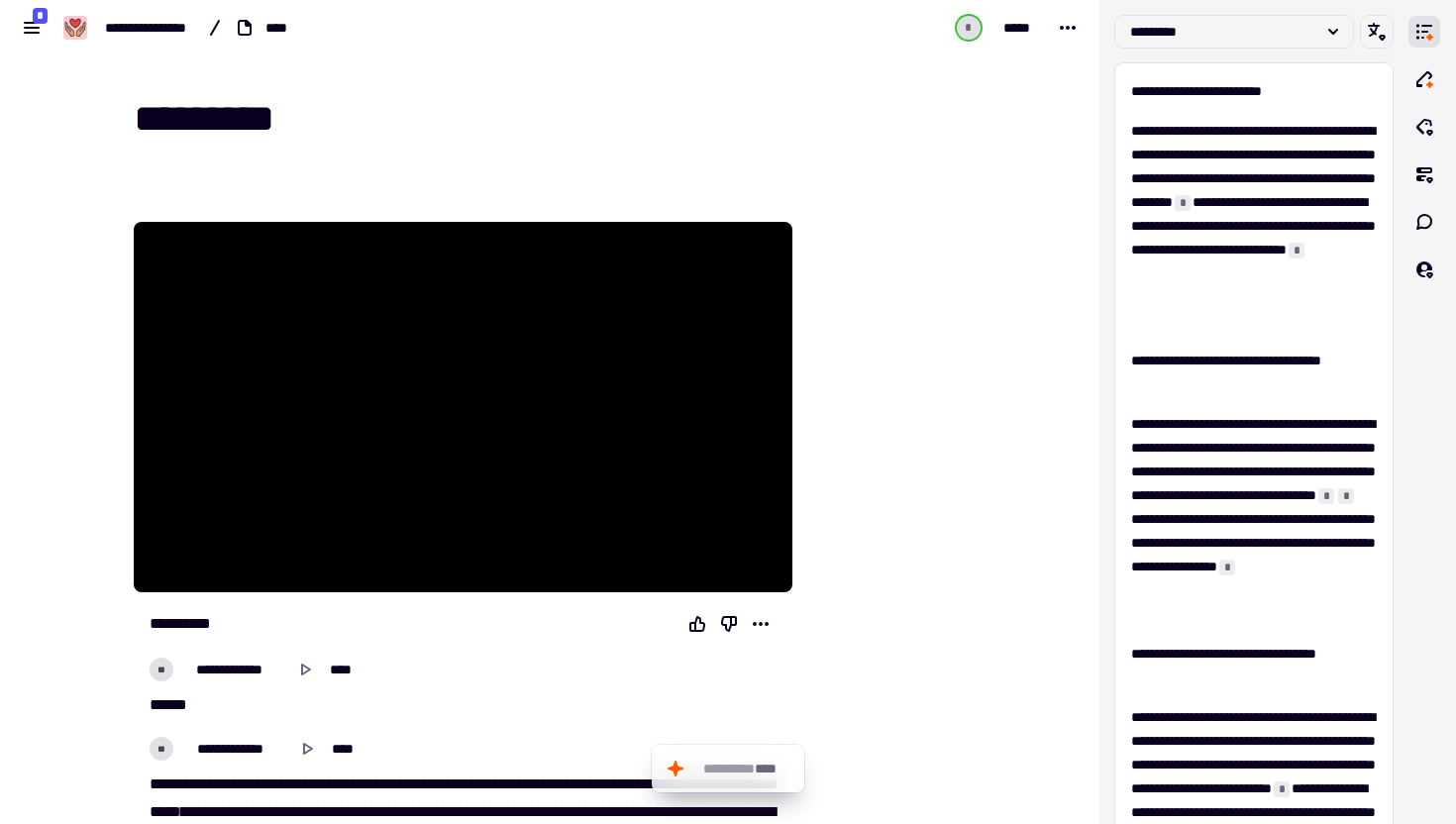 type on "*********" 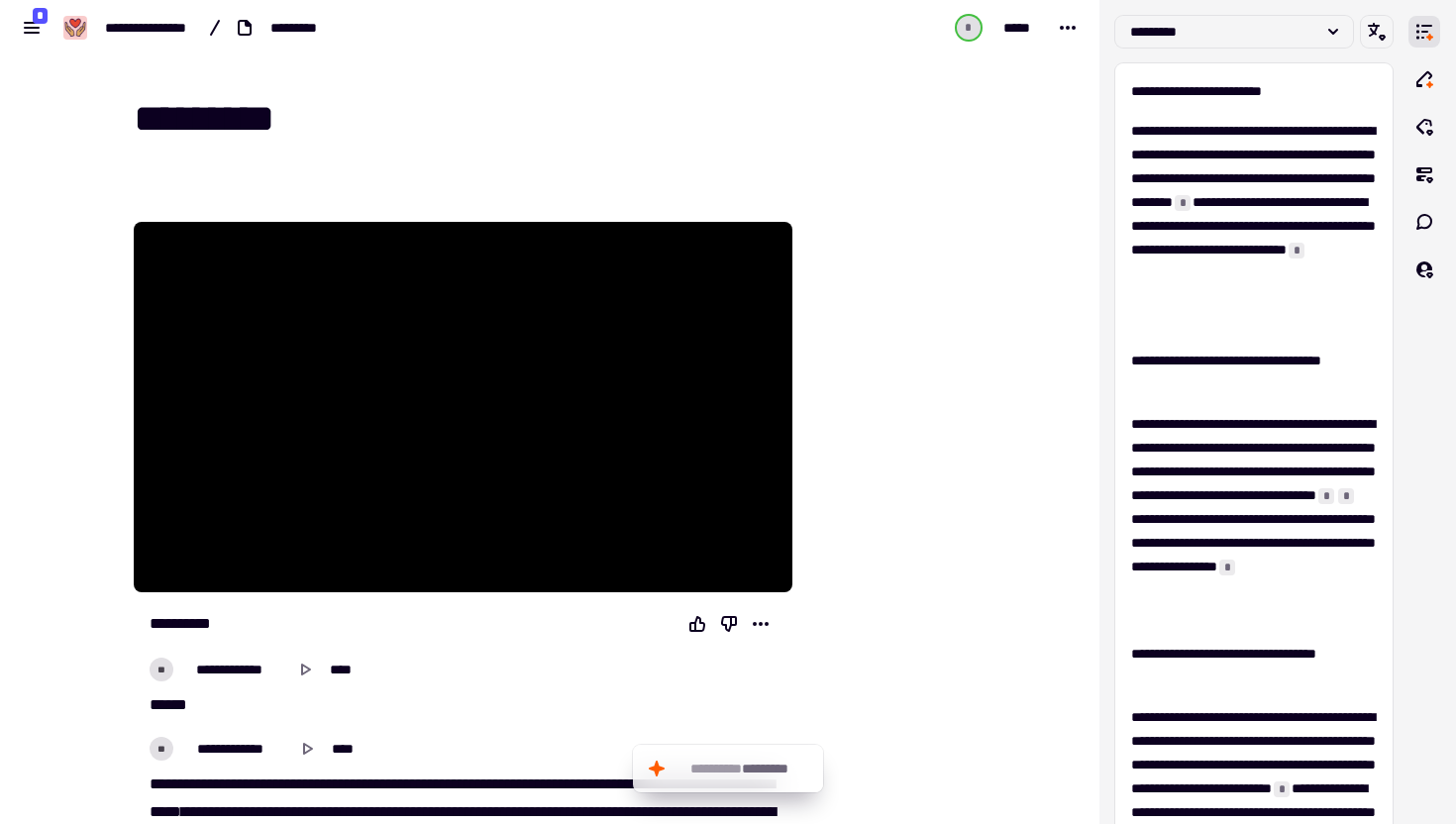 click on "**********" at bounding box center (550, 412) 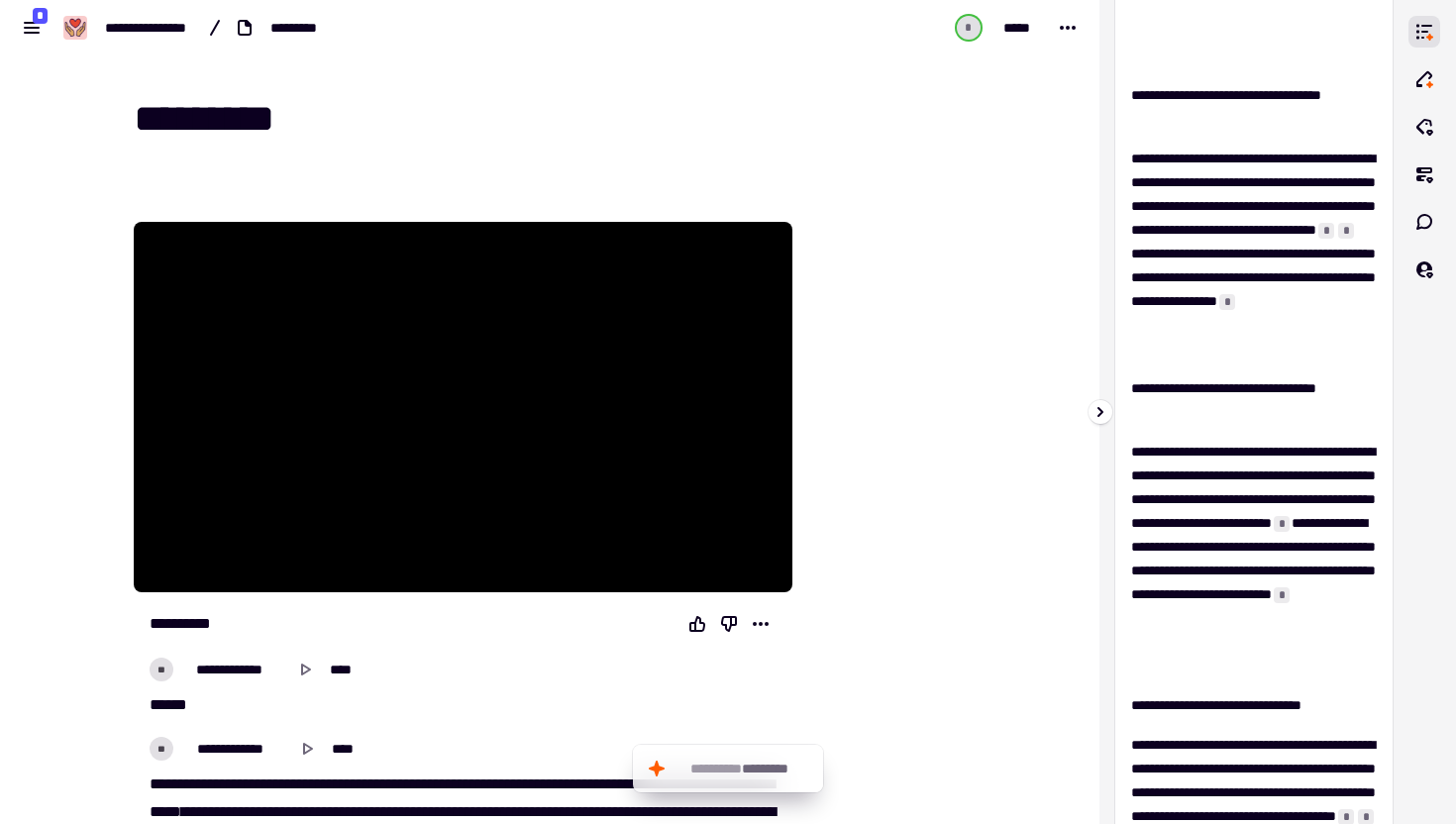 scroll, scrollTop: 0, scrollLeft: 0, axis: both 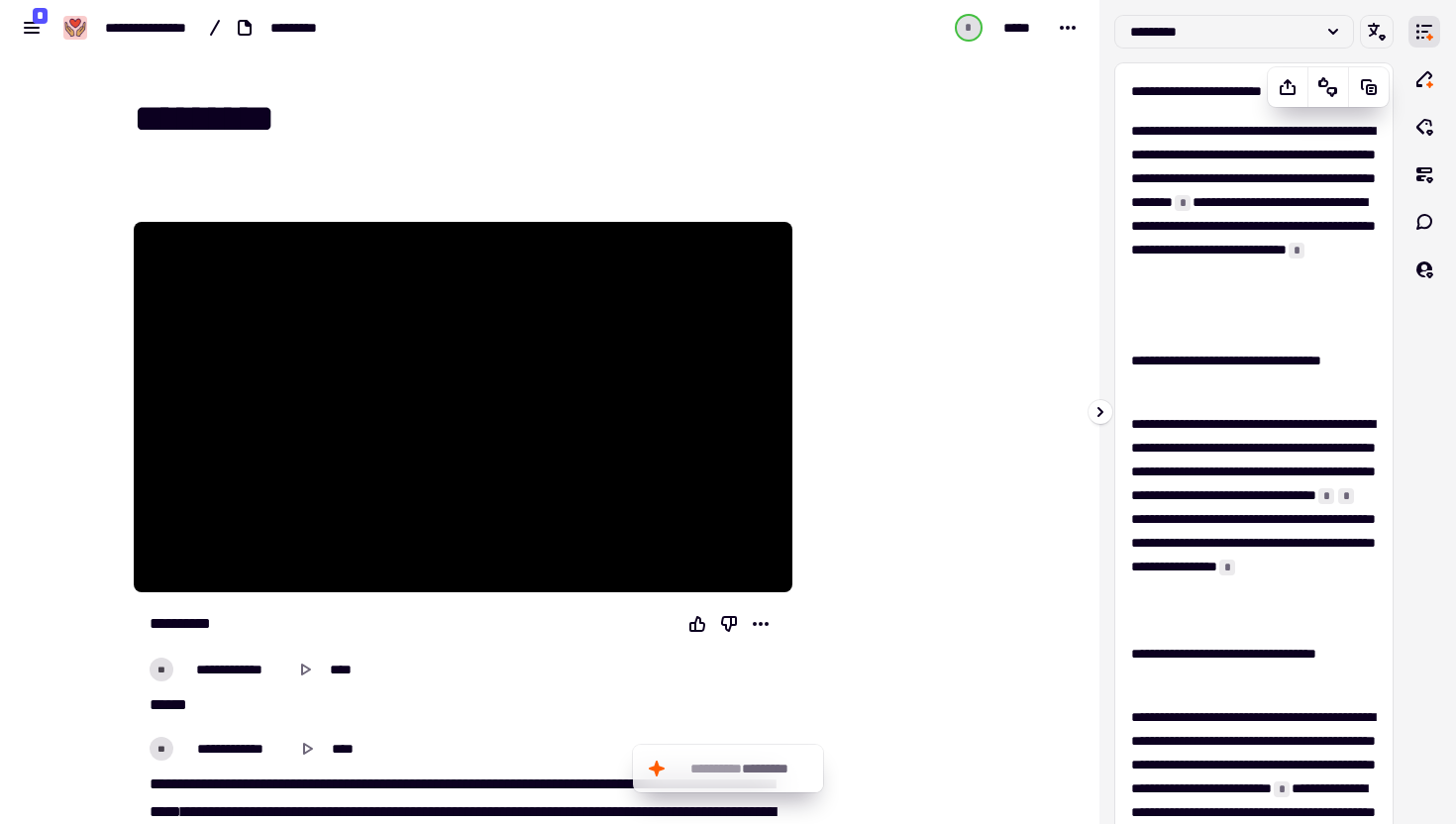 click on "**********" at bounding box center (1254, 646) 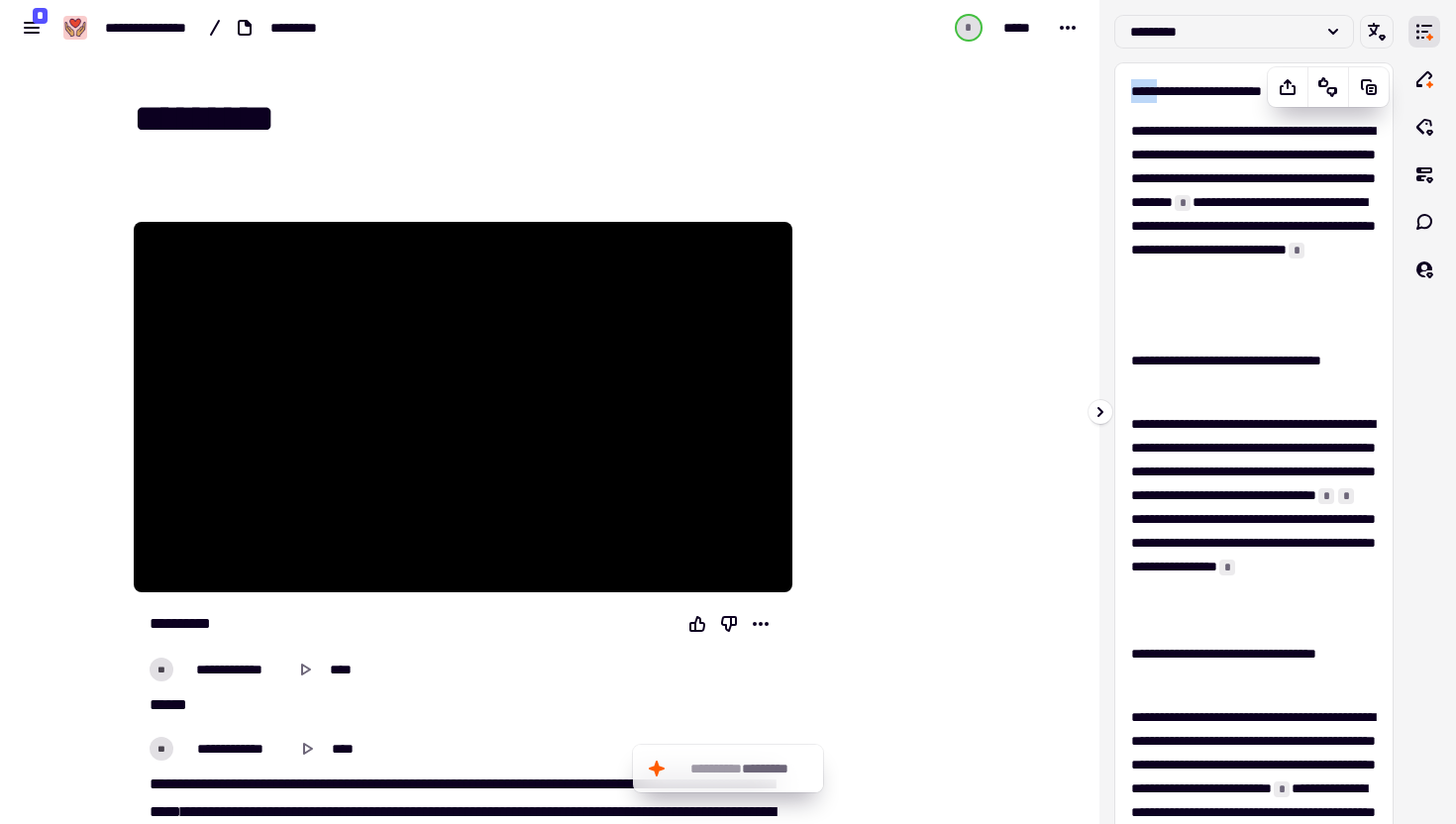 click on "**********" at bounding box center [1254, 91] 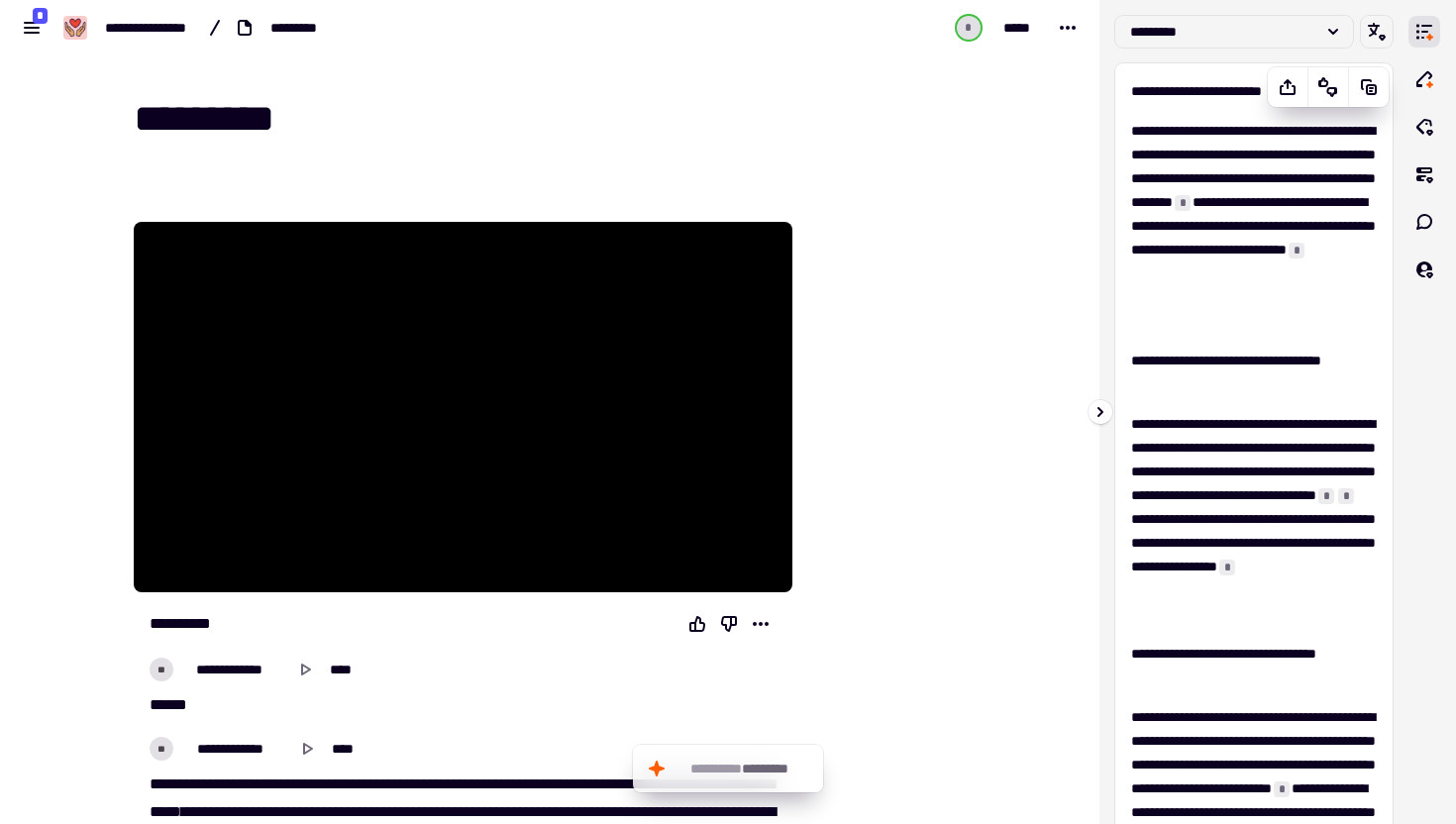 click on "**********" at bounding box center [1254, 91] 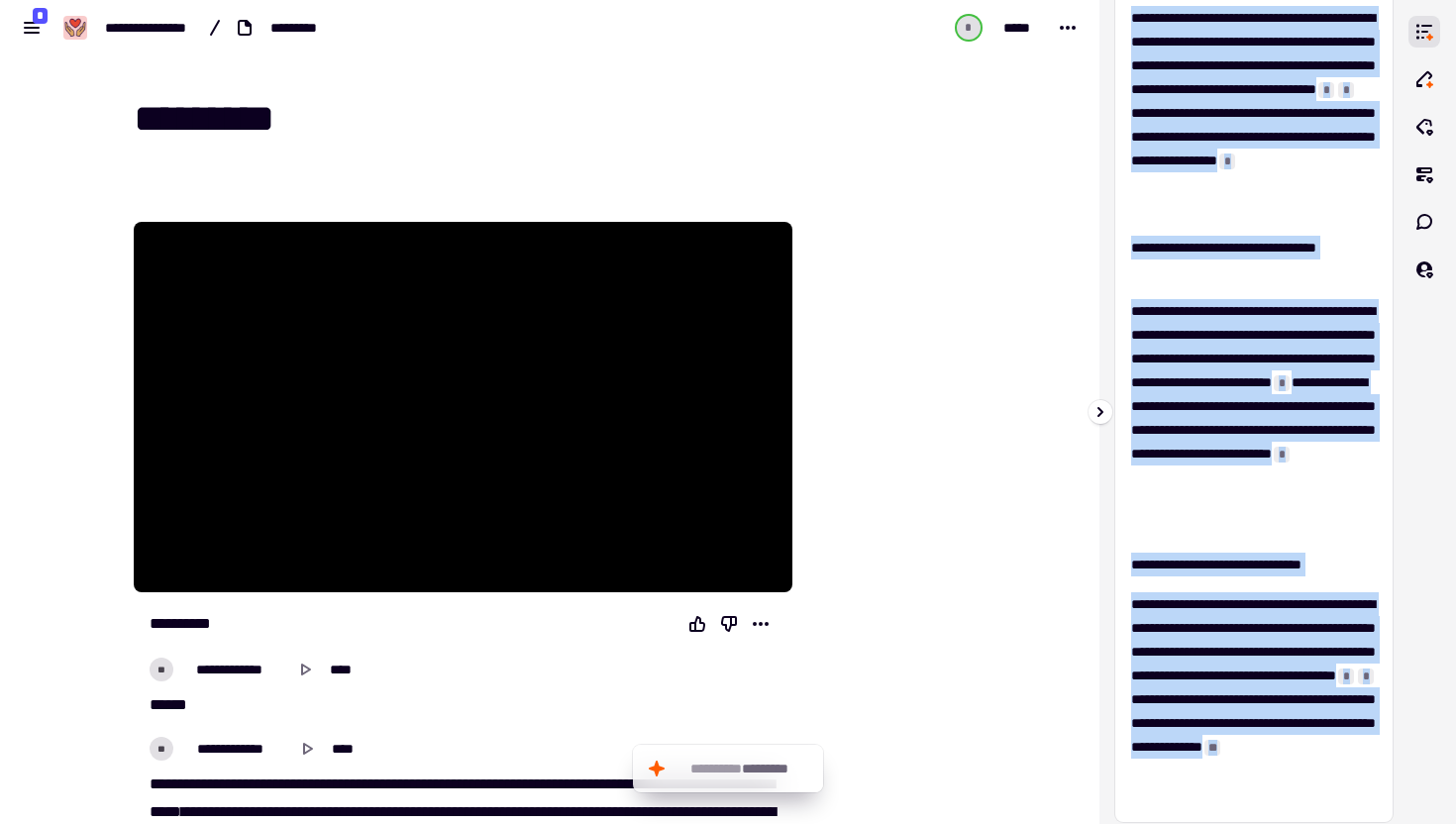scroll, scrollTop: 505, scrollLeft: 0, axis: vertical 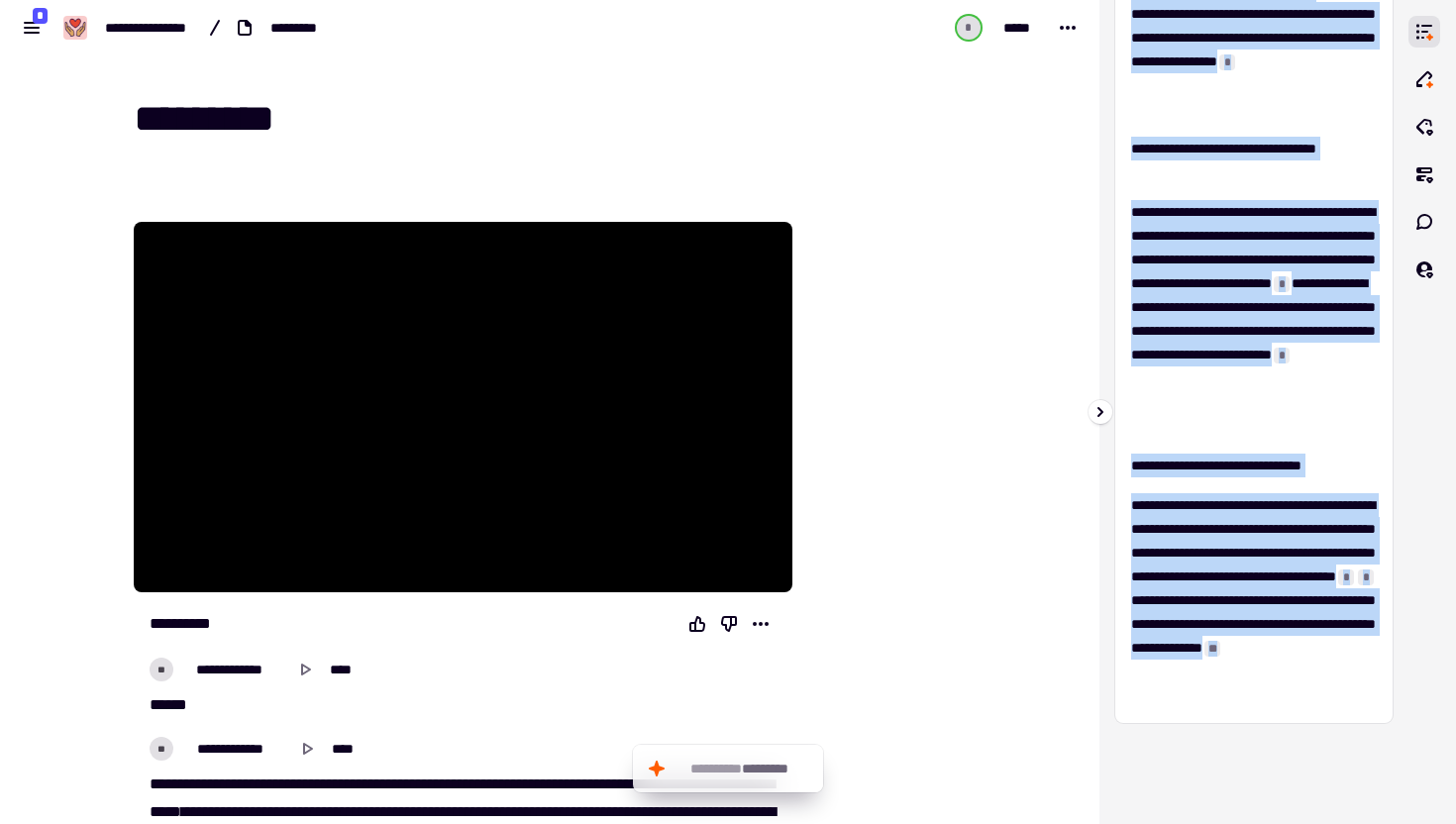 drag, startPoint x: 1131, startPoint y: 87, endPoint x: 1368, endPoint y: 689, distance: 646.97218 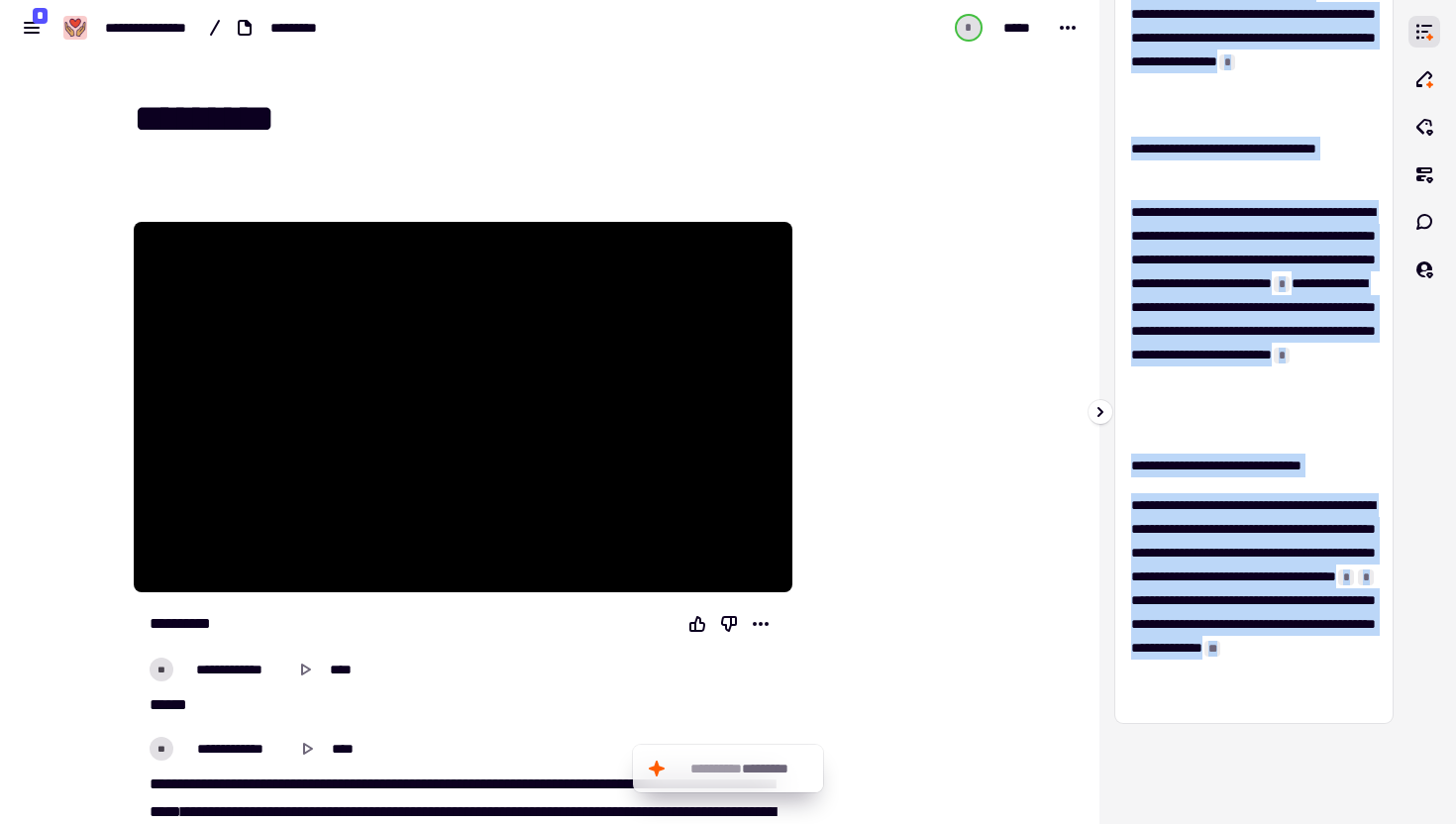 click on "**********" at bounding box center [1254, 141] 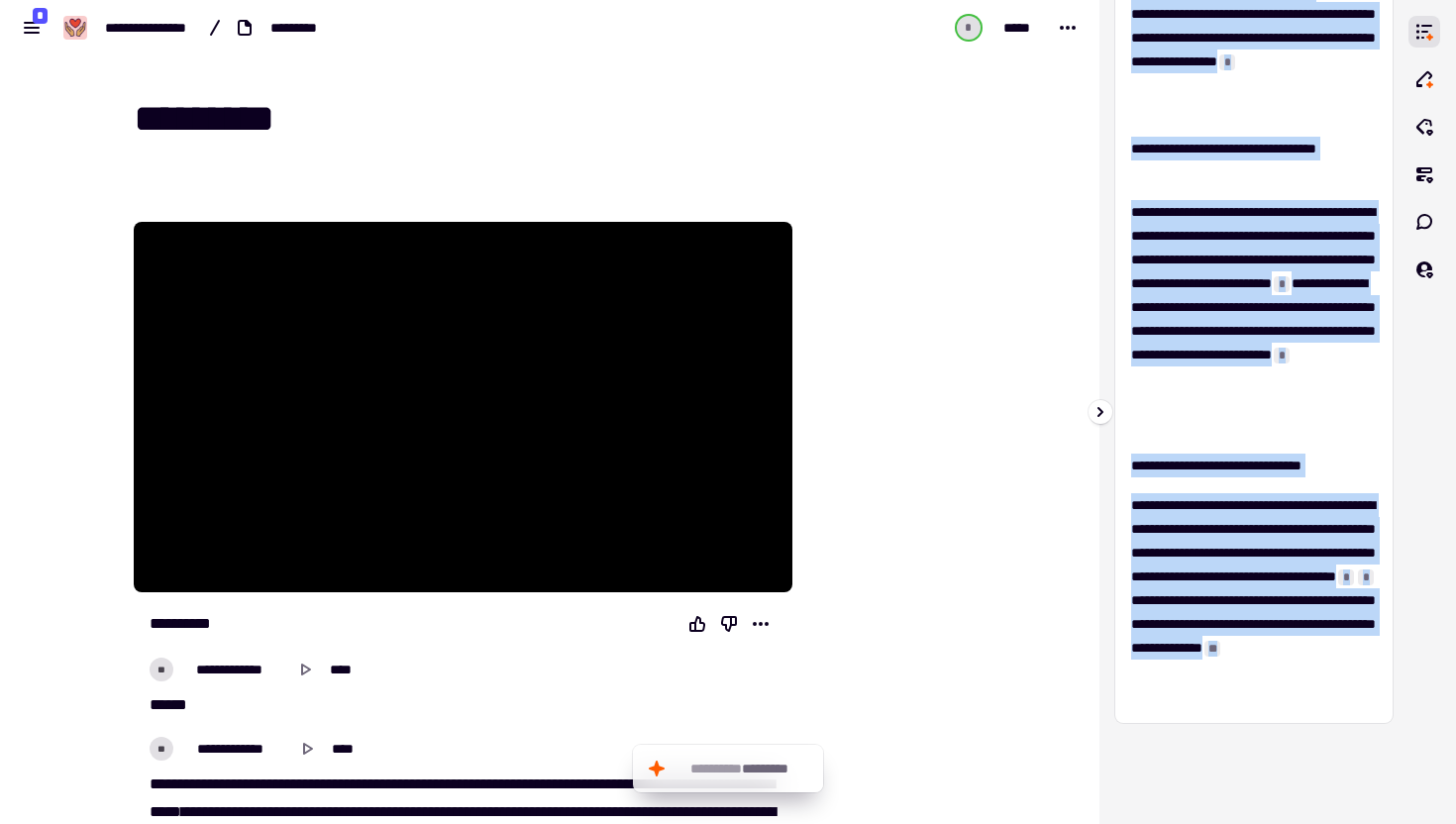 click on "**" at bounding box center [1212, 649] 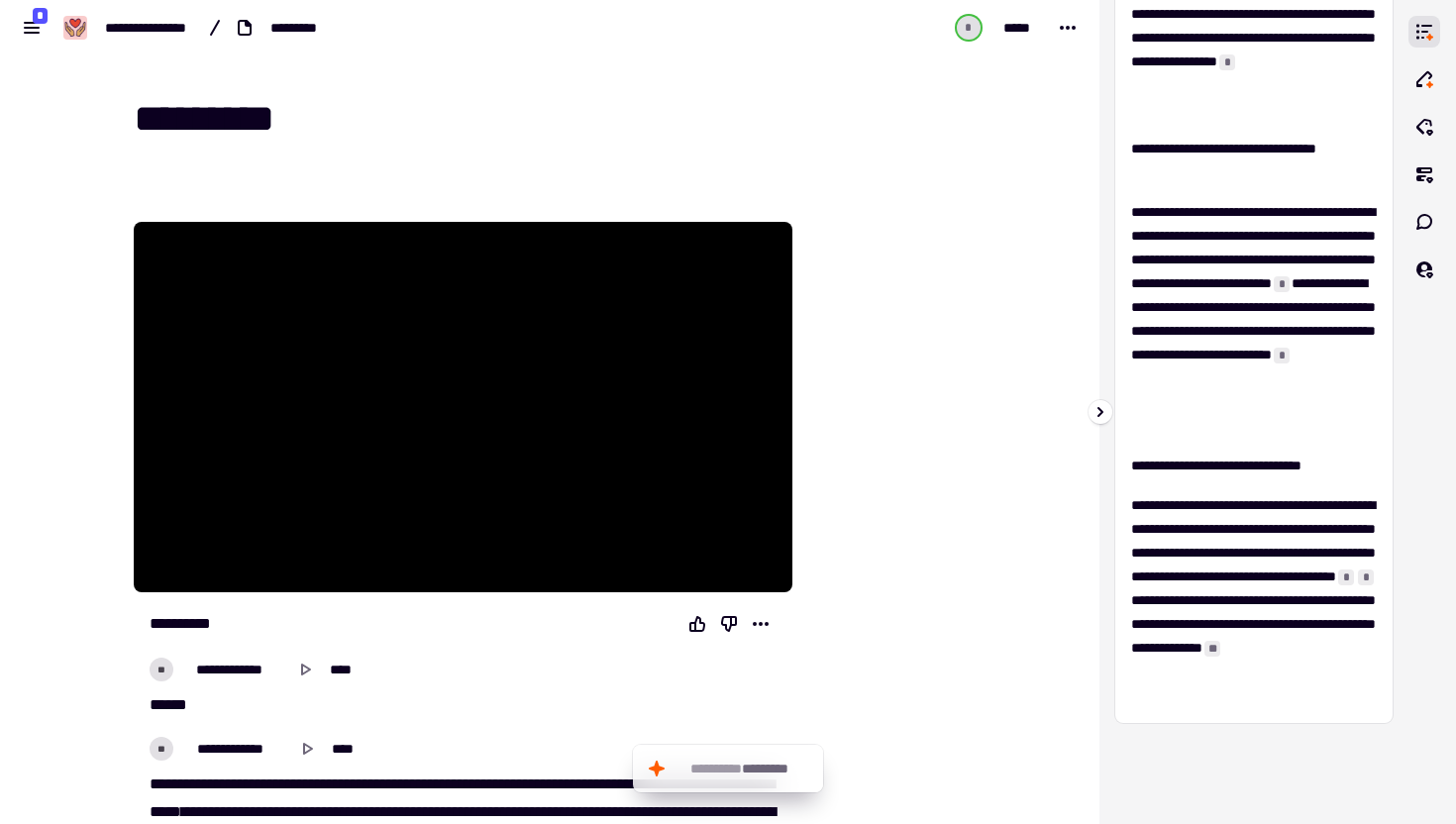 click on "**" at bounding box center [1212, 649] 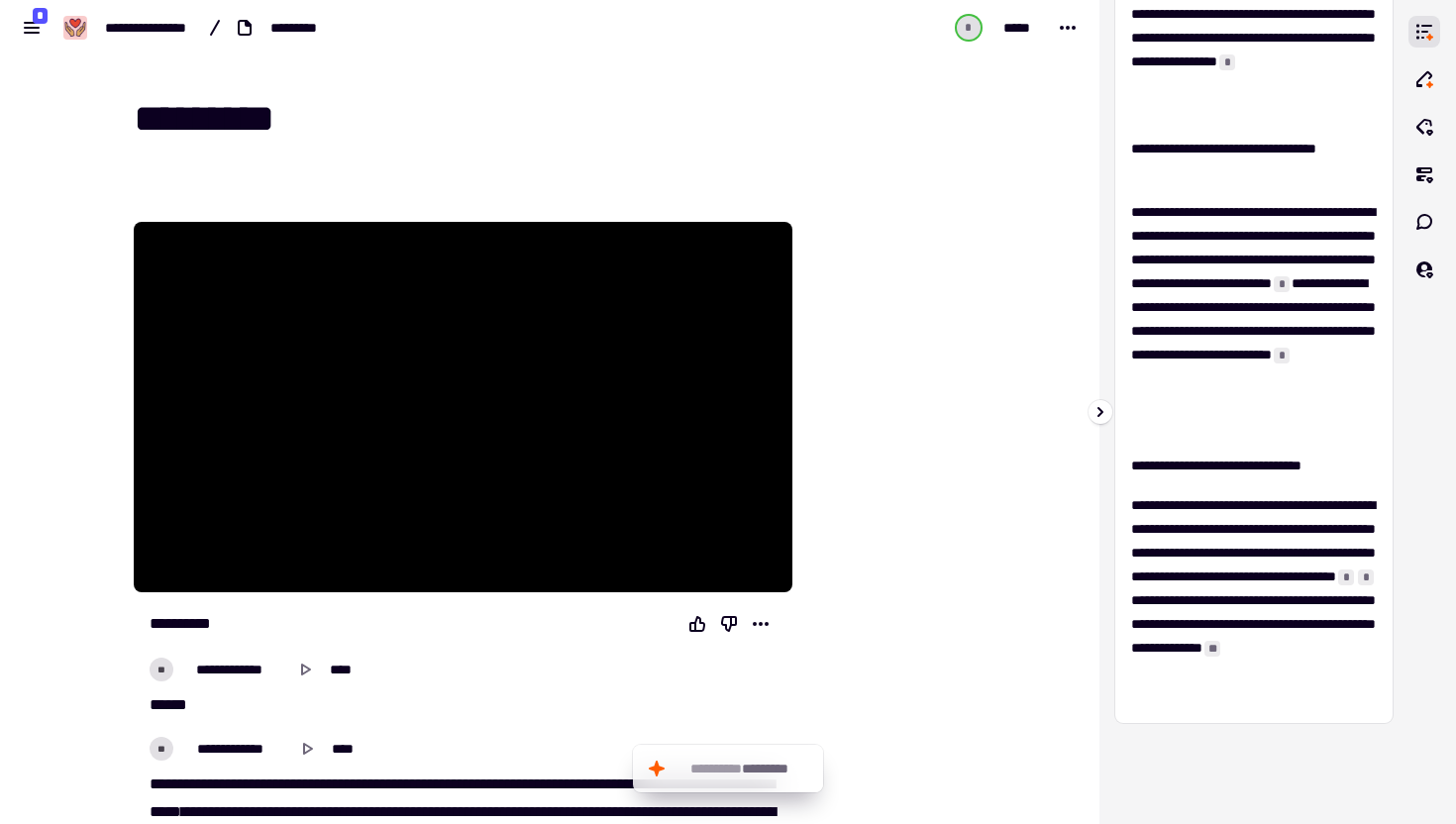 click on "**" at bounding box center (1212, 649) 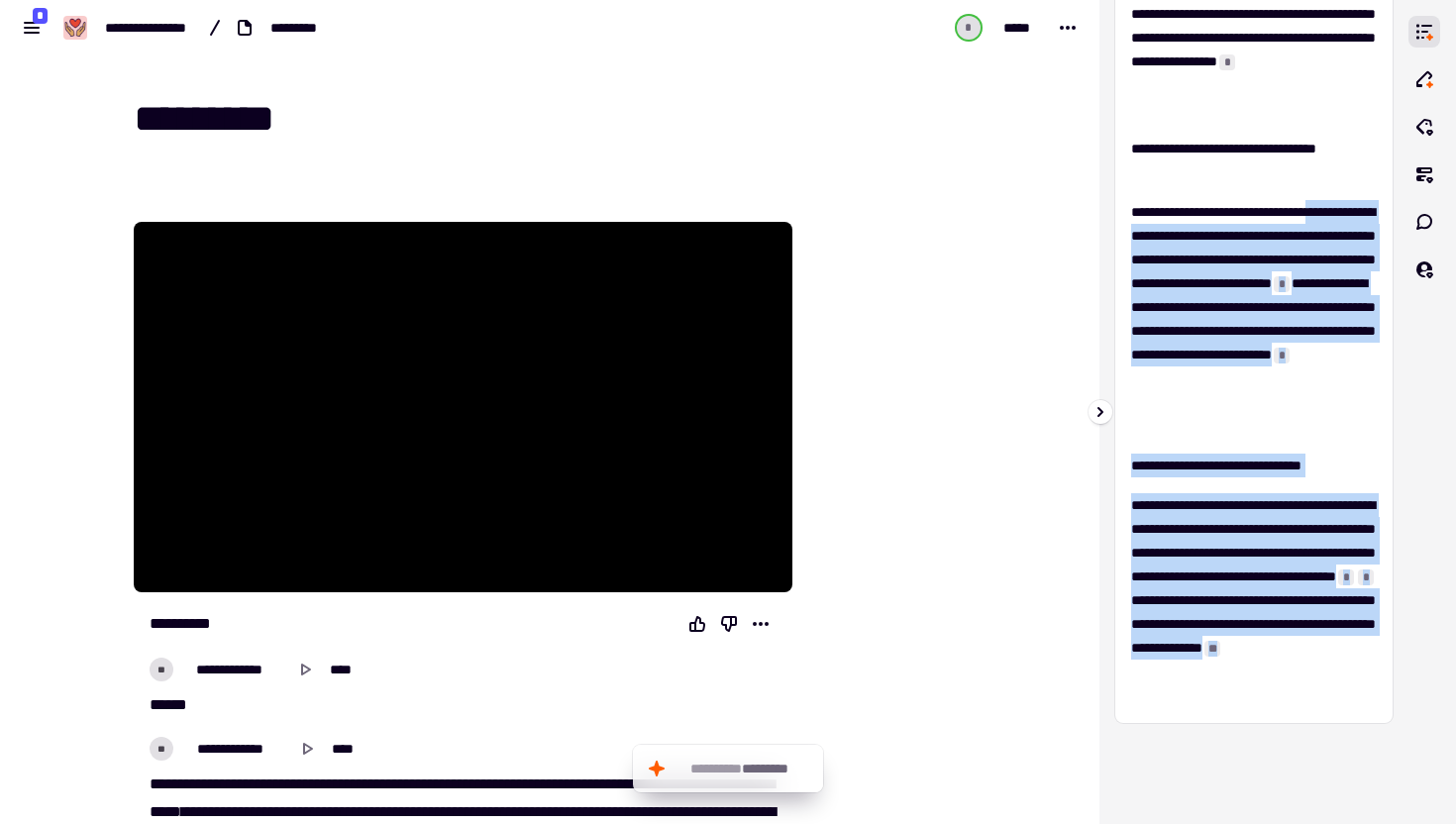 drag, startPoint x: 1378, startPoint y: 694, endPoint x: 1157, endPoint y: 230, distance: 513.9426 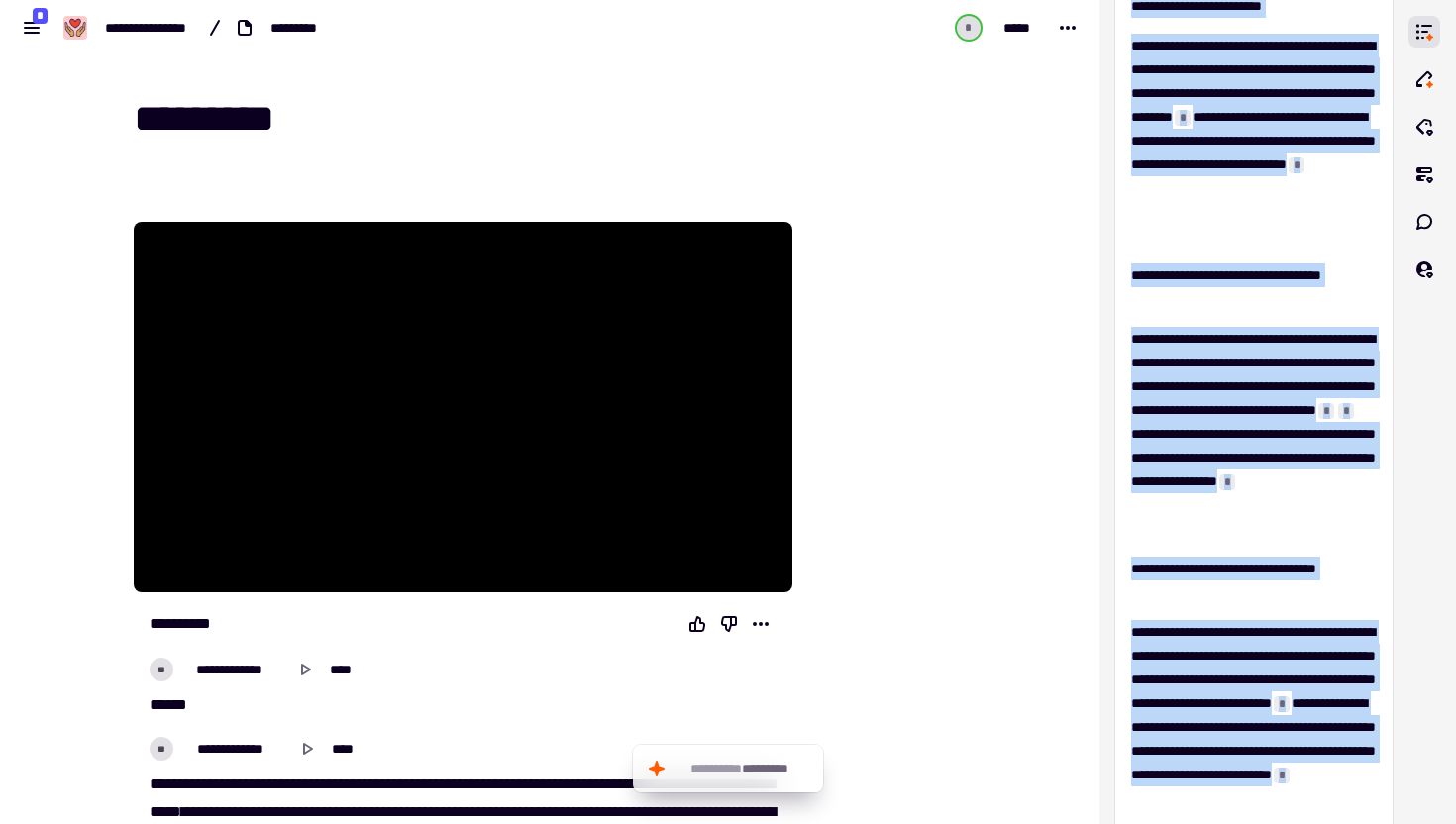 scroll, scrollTop: 0, scrollLeft: 0, axis: both 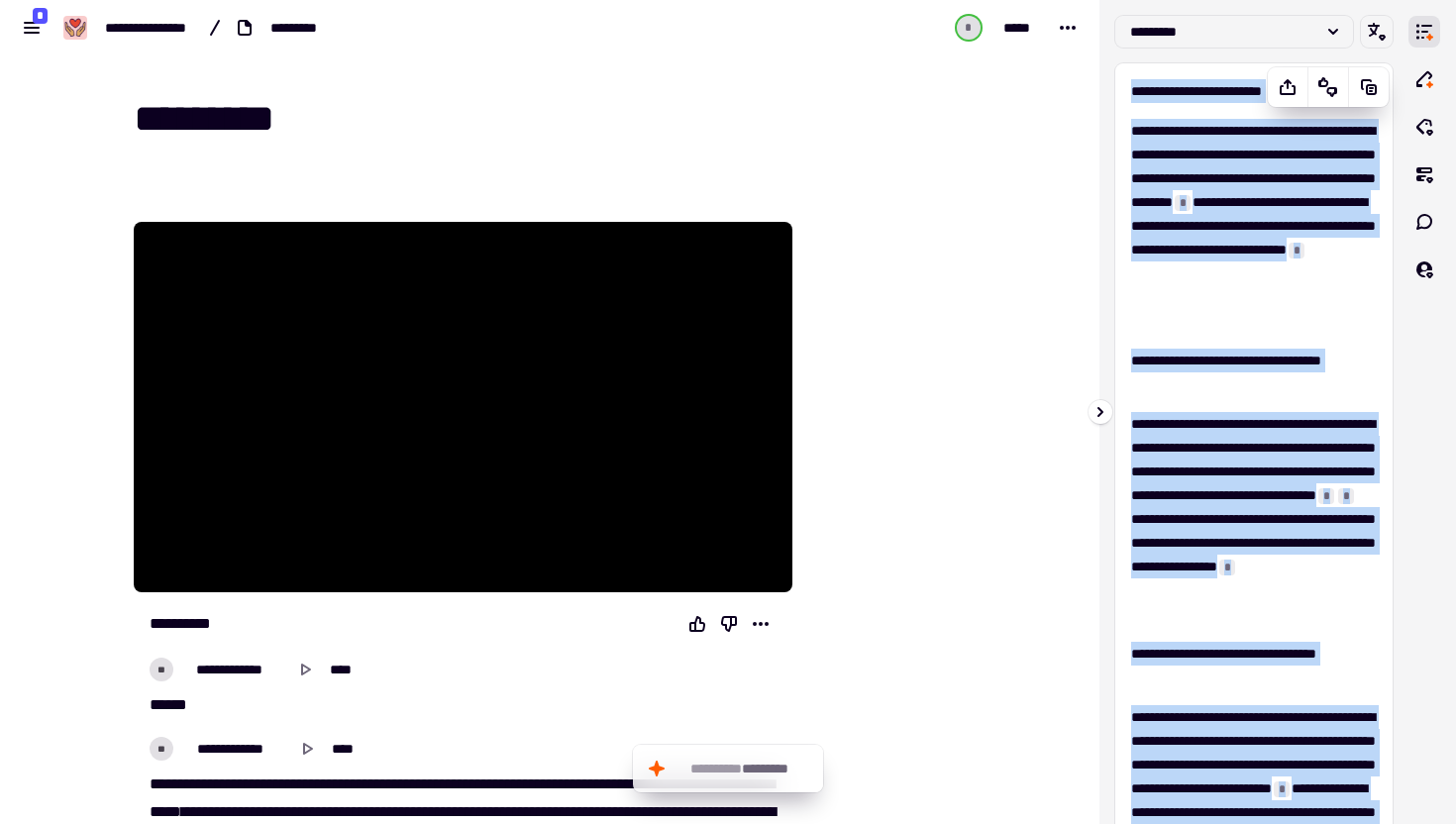 drag, startPoint x: 1365, startPoint y: 692, endPoint x: 1126, endPoint y: 88, distance: 649.56678 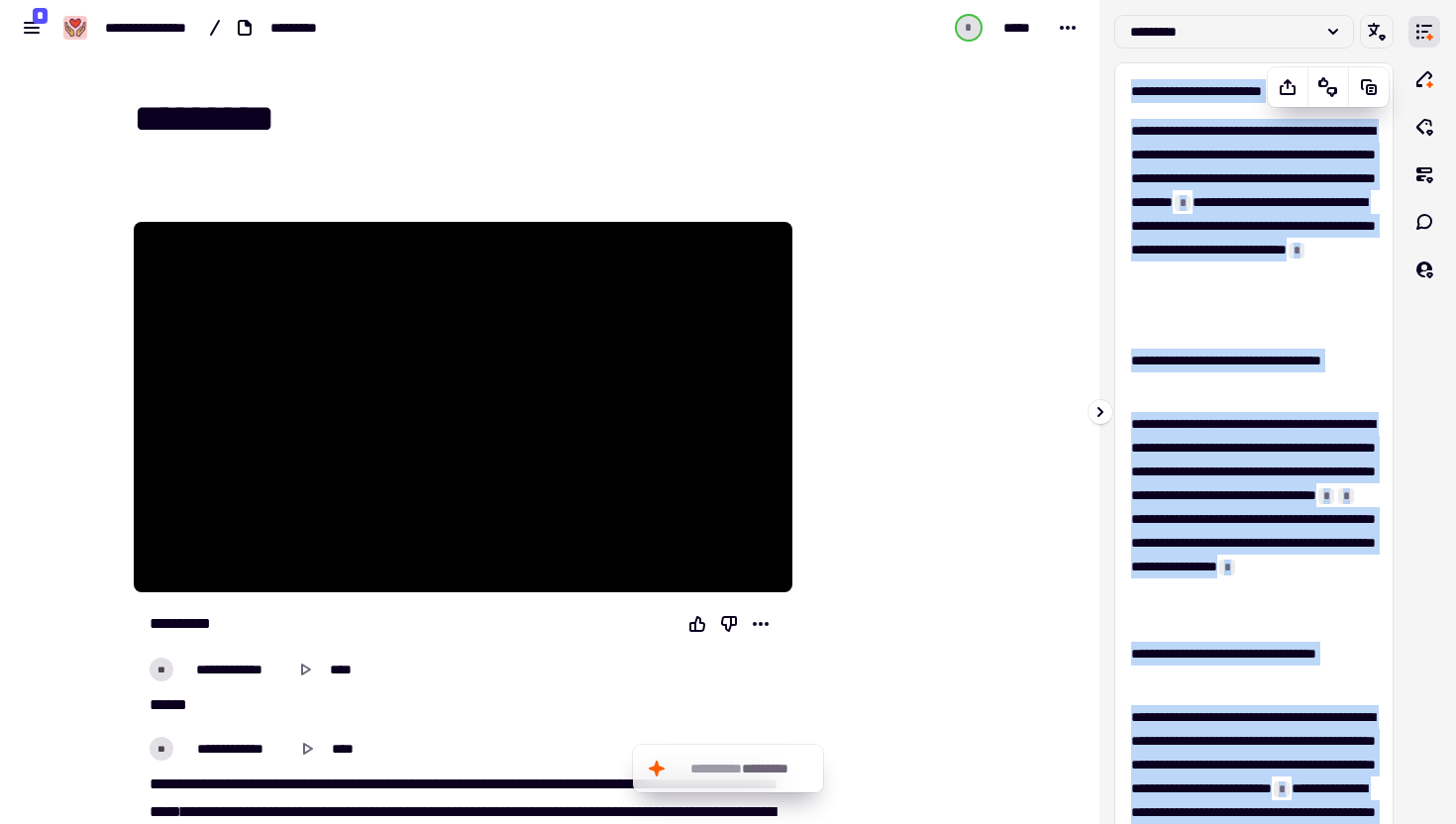 copy on "**********" 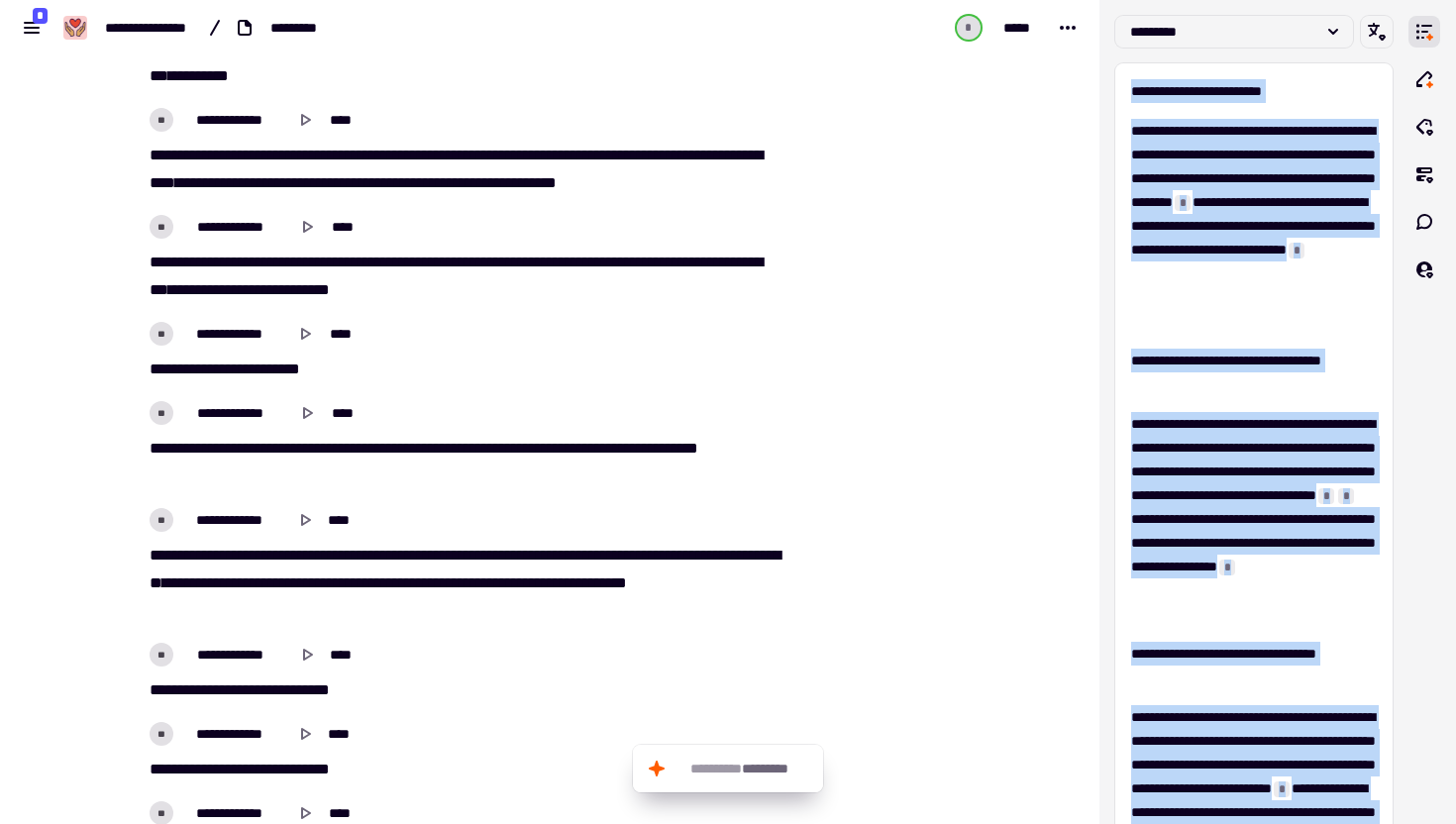 scroll, scrollTop: 0, scrollLeft: 0, axis: both 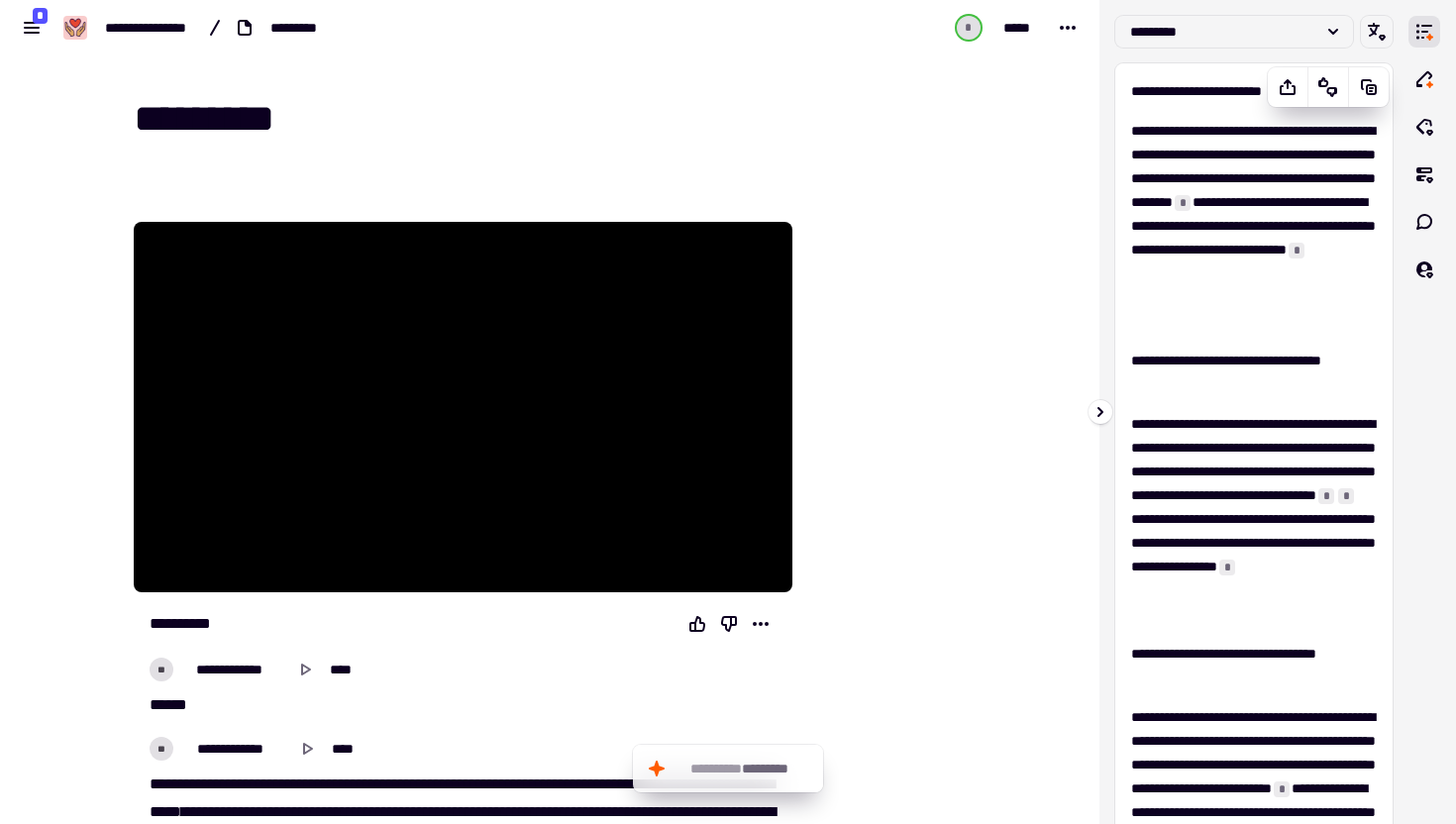 click on "*" at bounding box center (1183, 203) 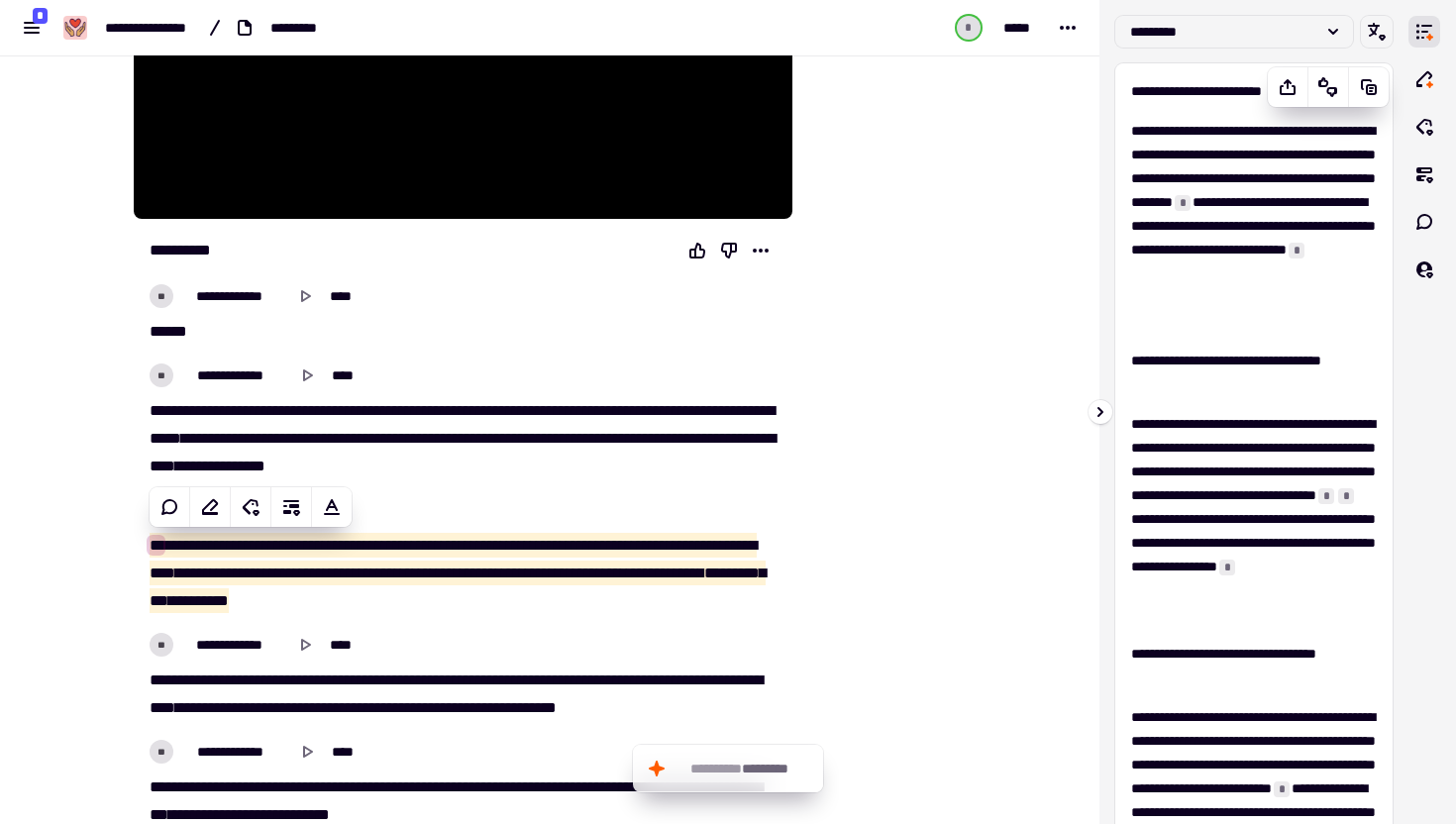 scroll, scrollTop: 477, scrollLeft: 0, axis: vertical 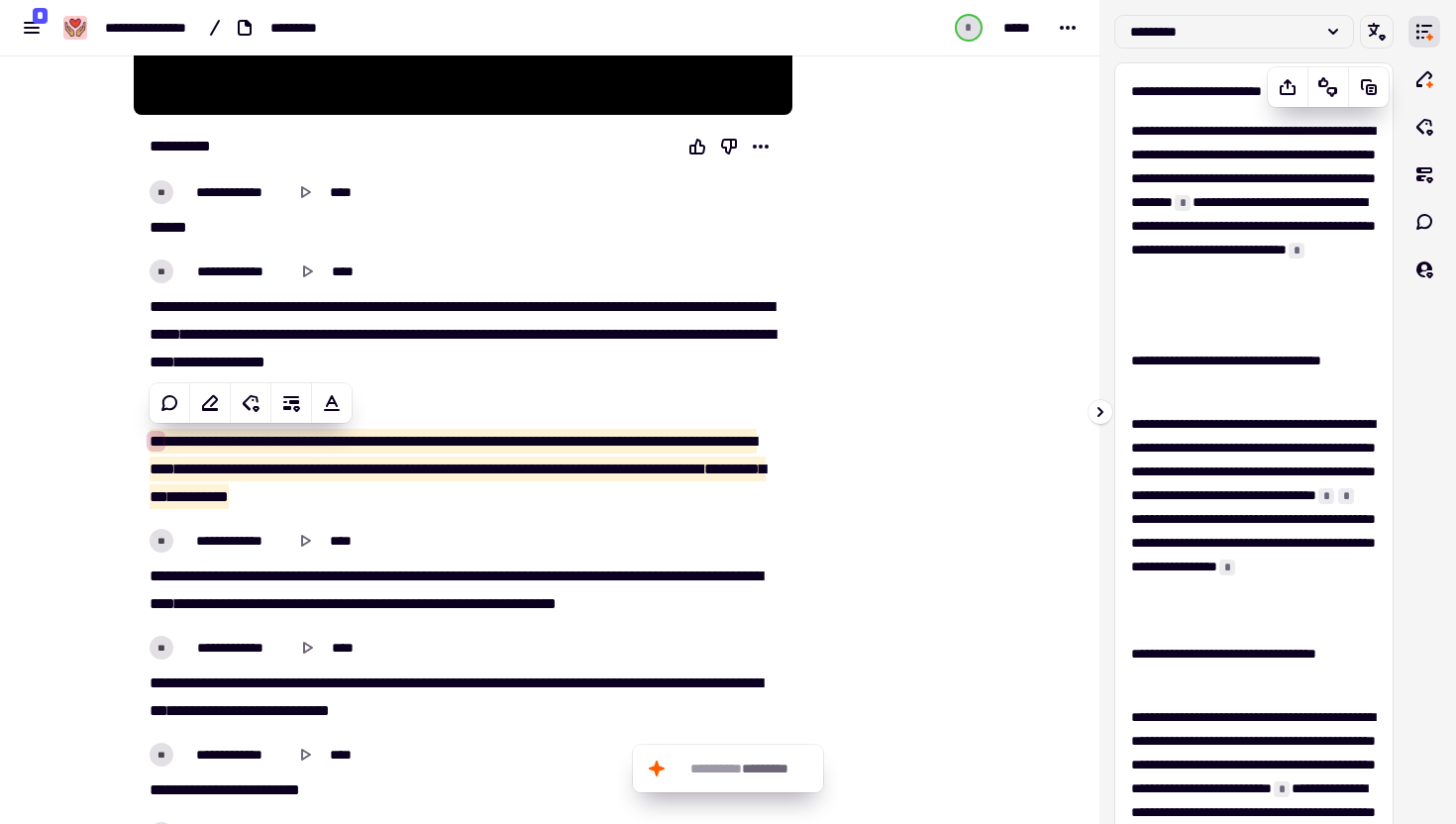 click on "**********" at bounding box center [1254, 226] 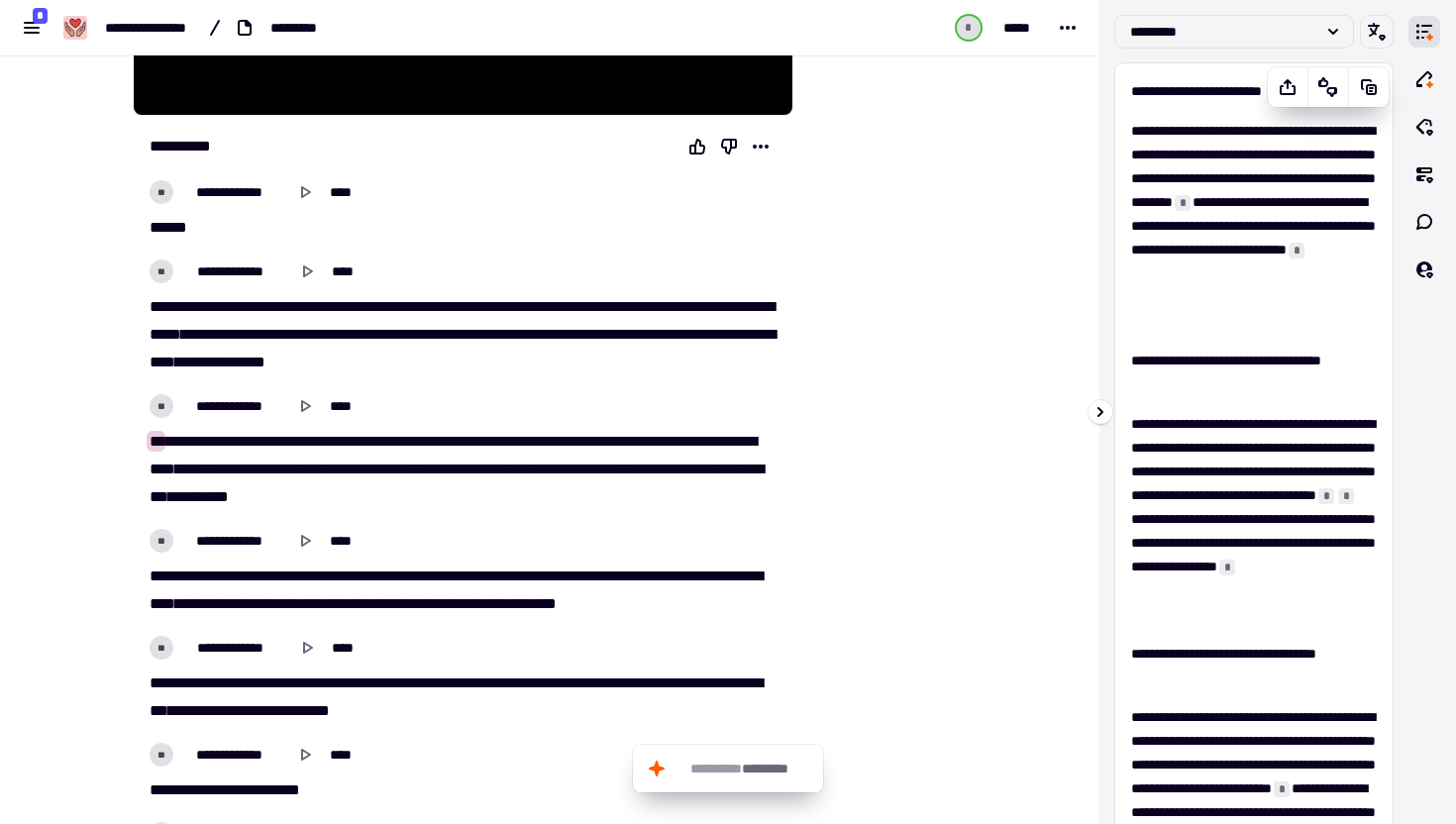 click on "*" at bounding box center [1297, 251] 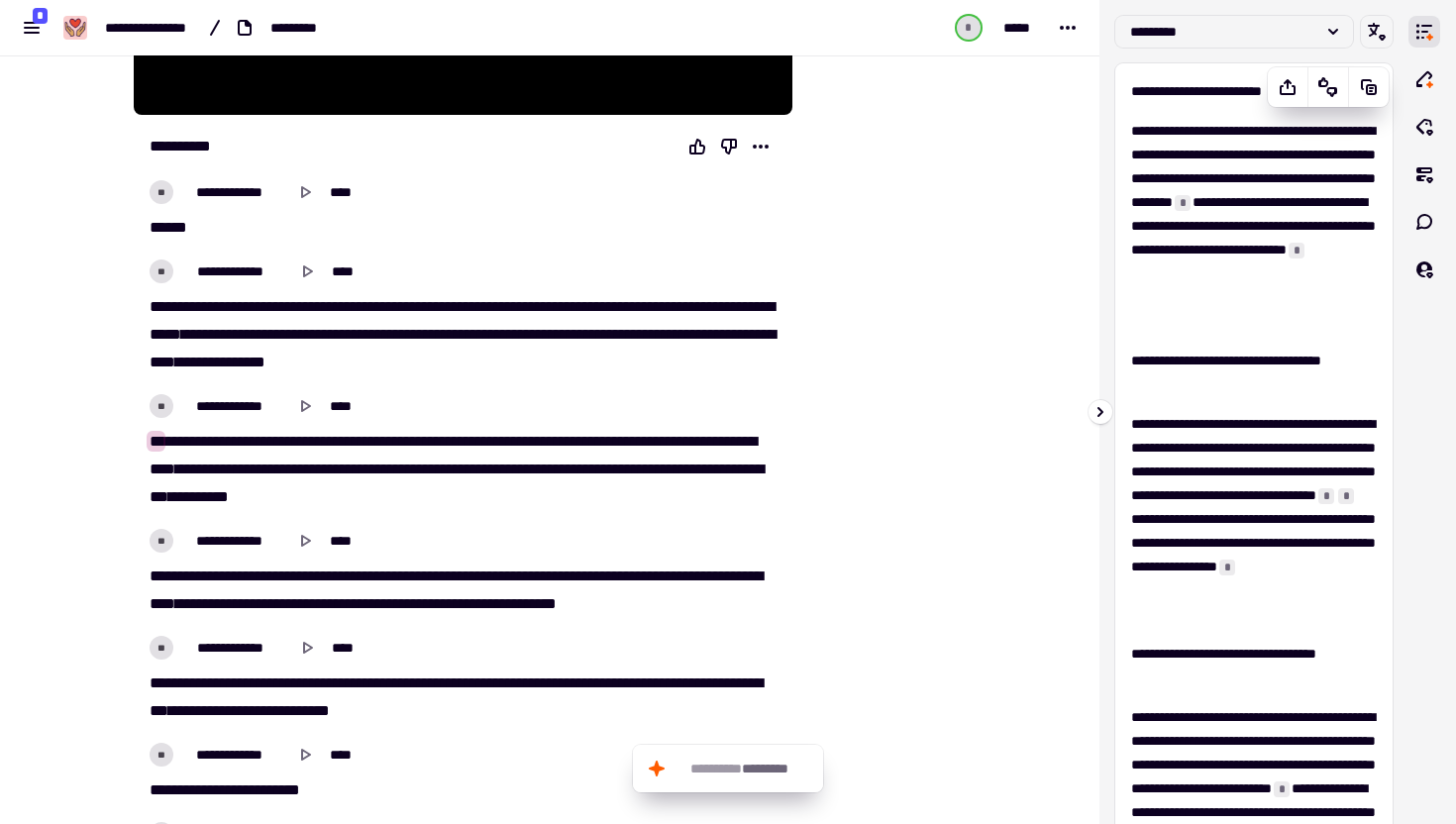 type on "******" 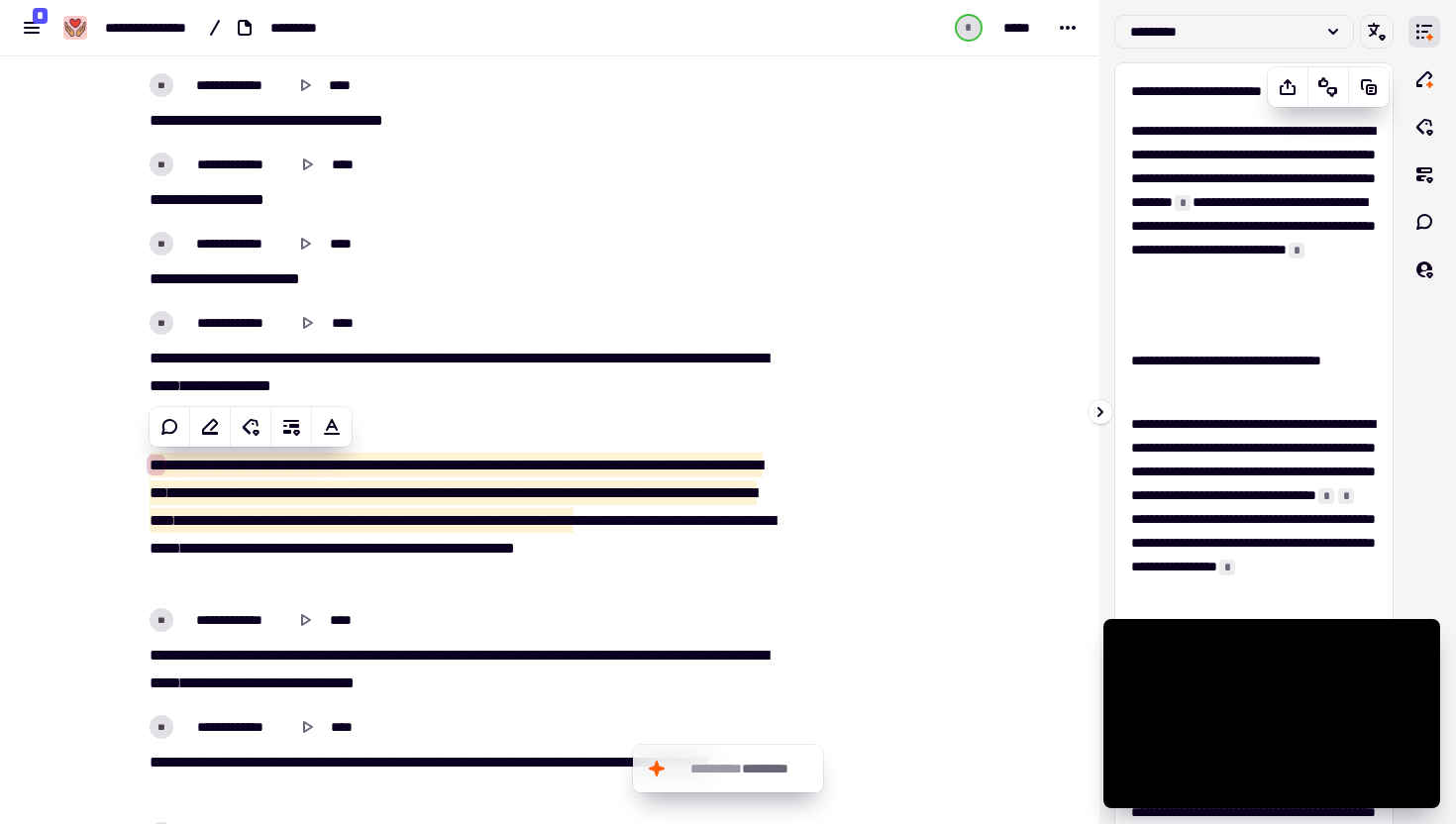 scroll, scrollTop: 1799, scrollLeft: 0, axis: vertical 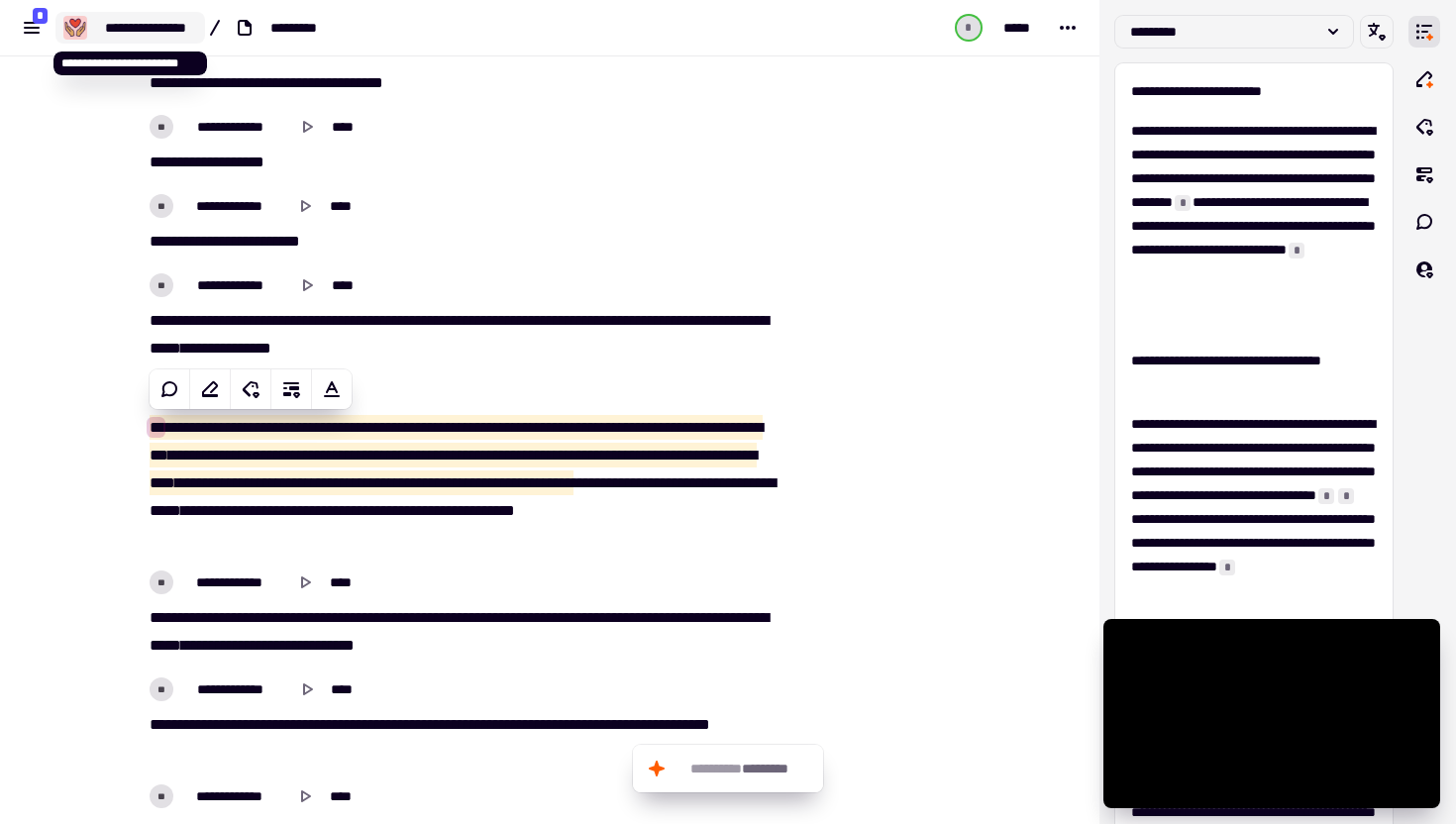 click on "**********" 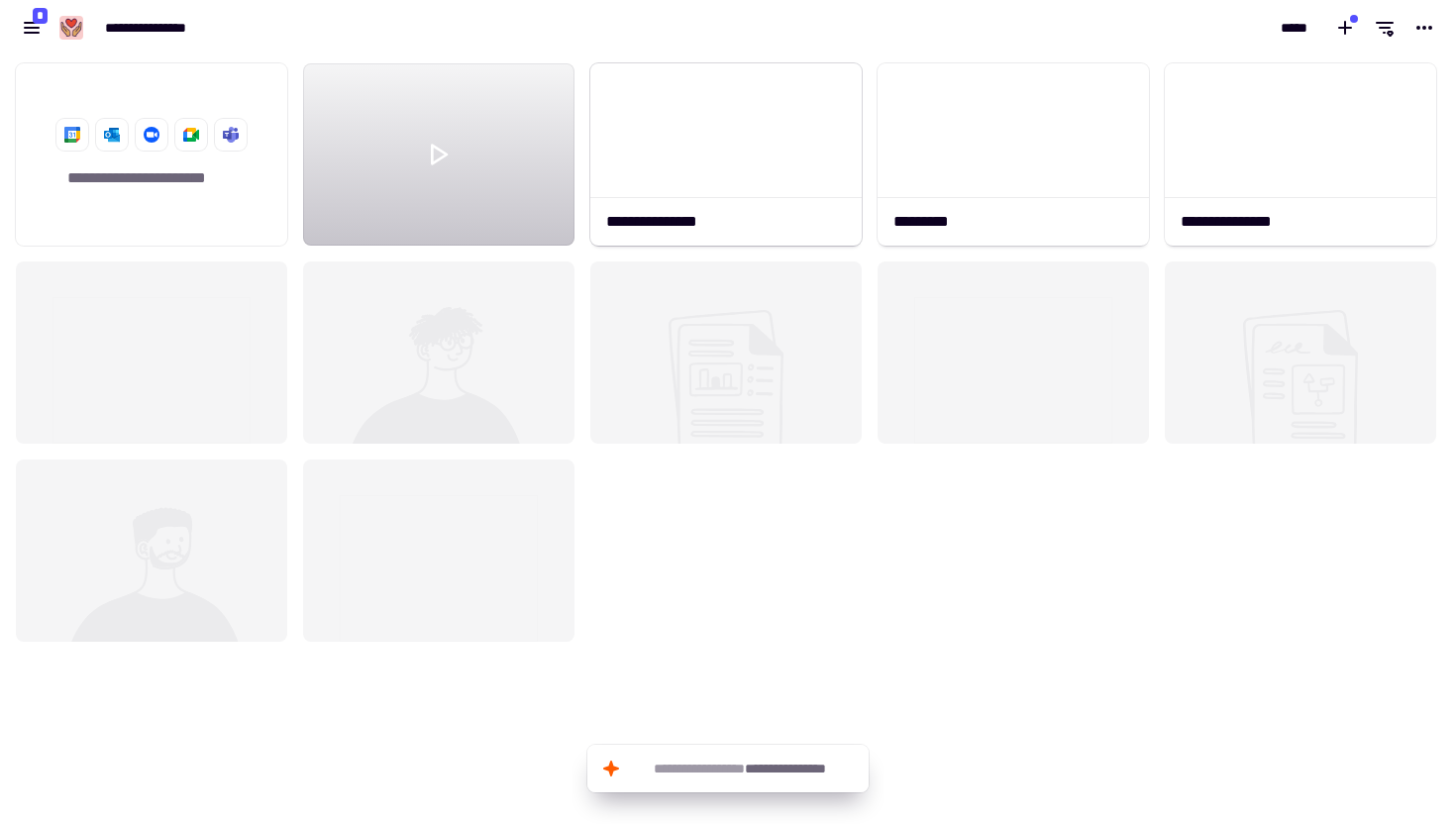 scroll, scrollTop: 1, scrollLeft: 1, axis: both 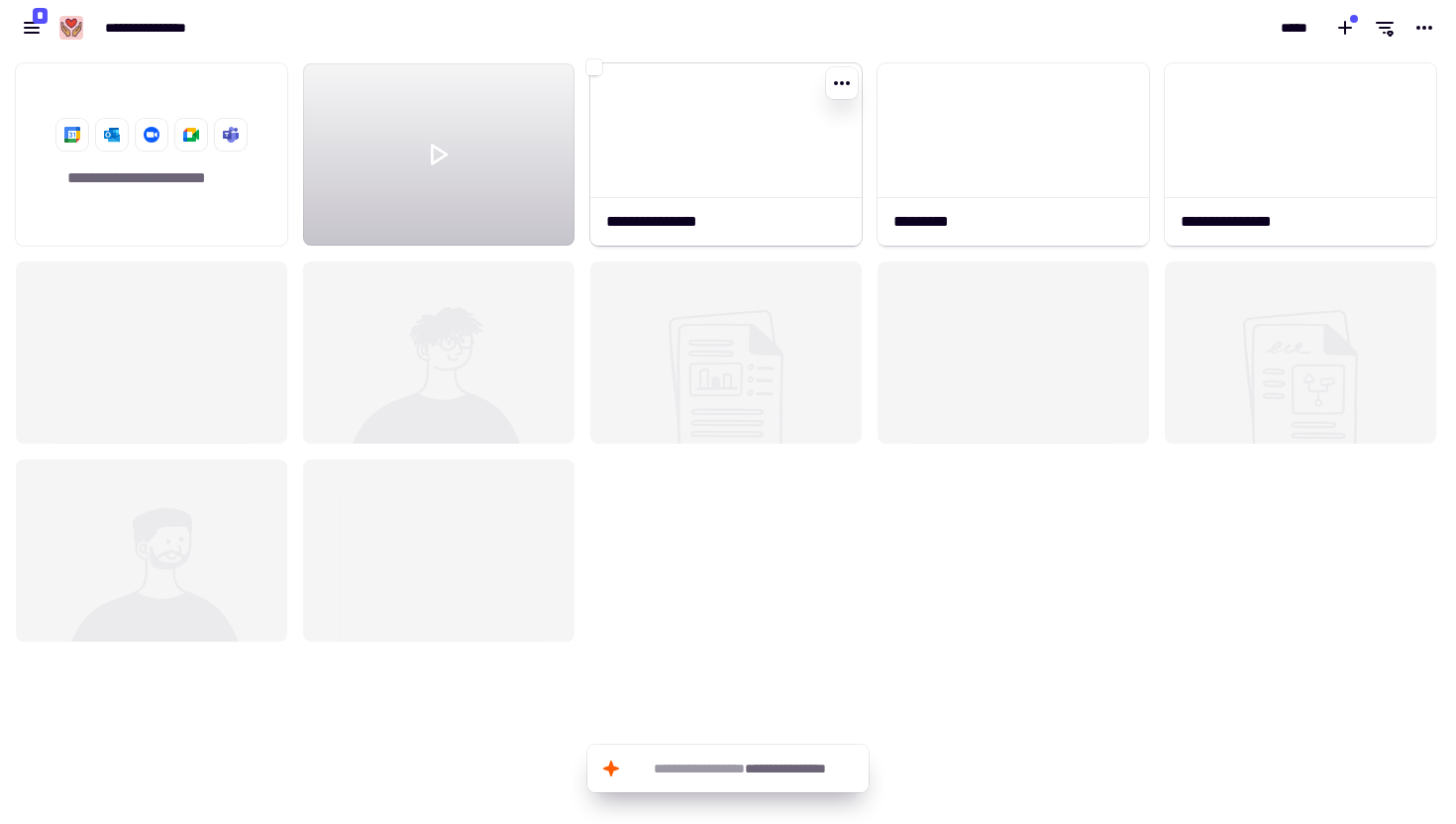 click on "**********" 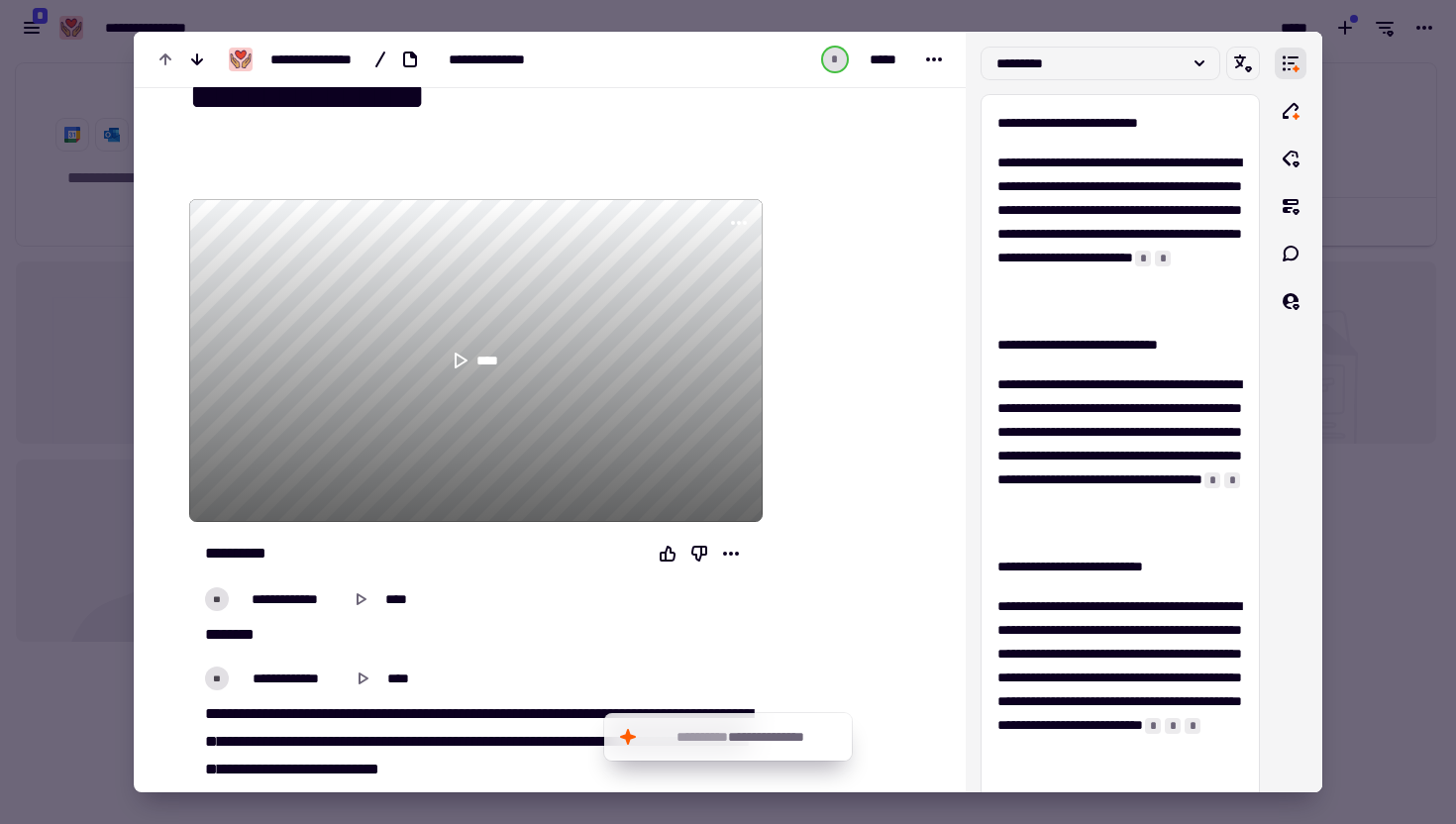 scroll, scrollTop: 57, scrollLeft: 0, axis: vertical 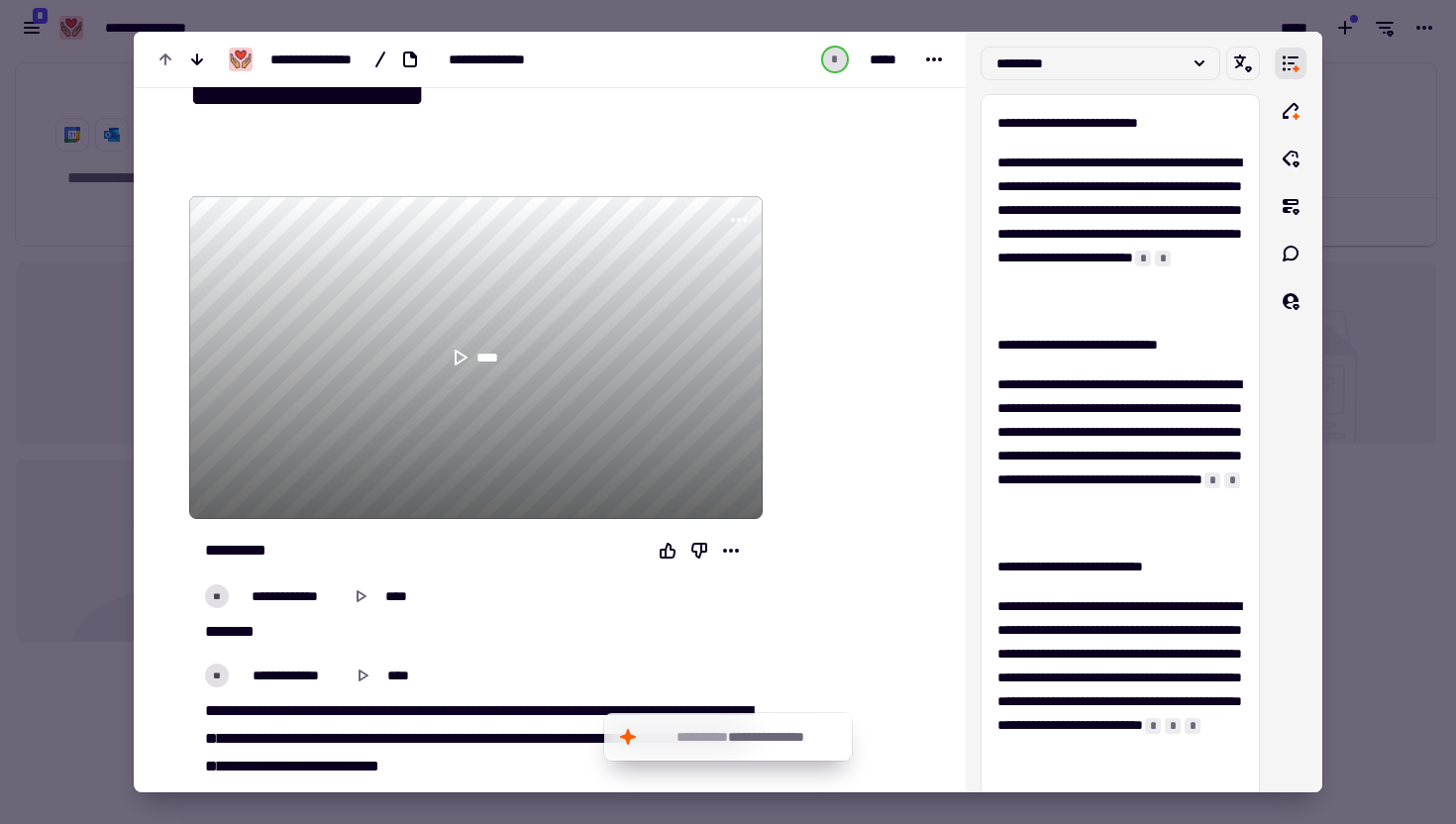 click on "**********" at bounding box center (562, 93) 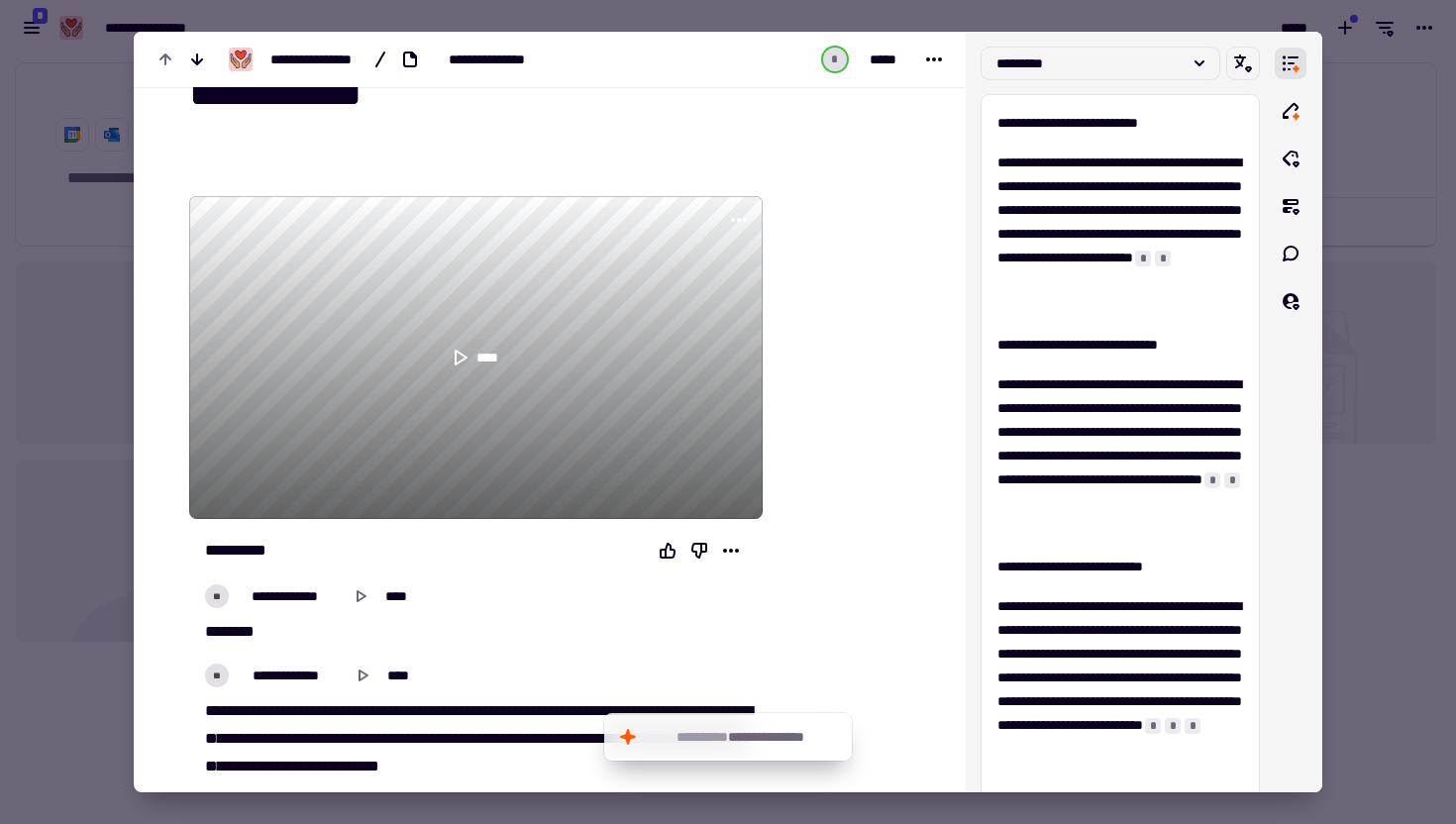 type on "**********" 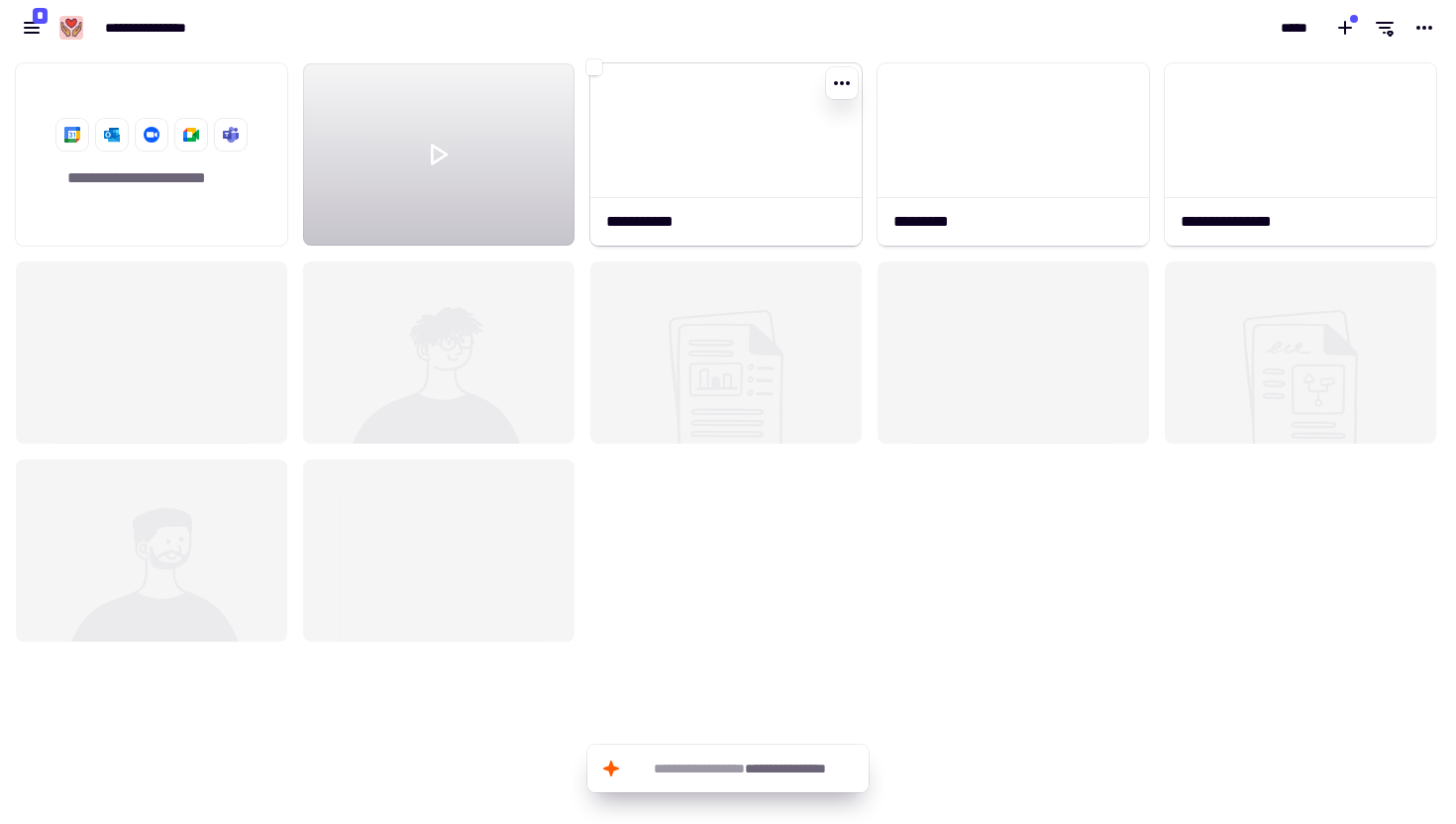 click on "**********" 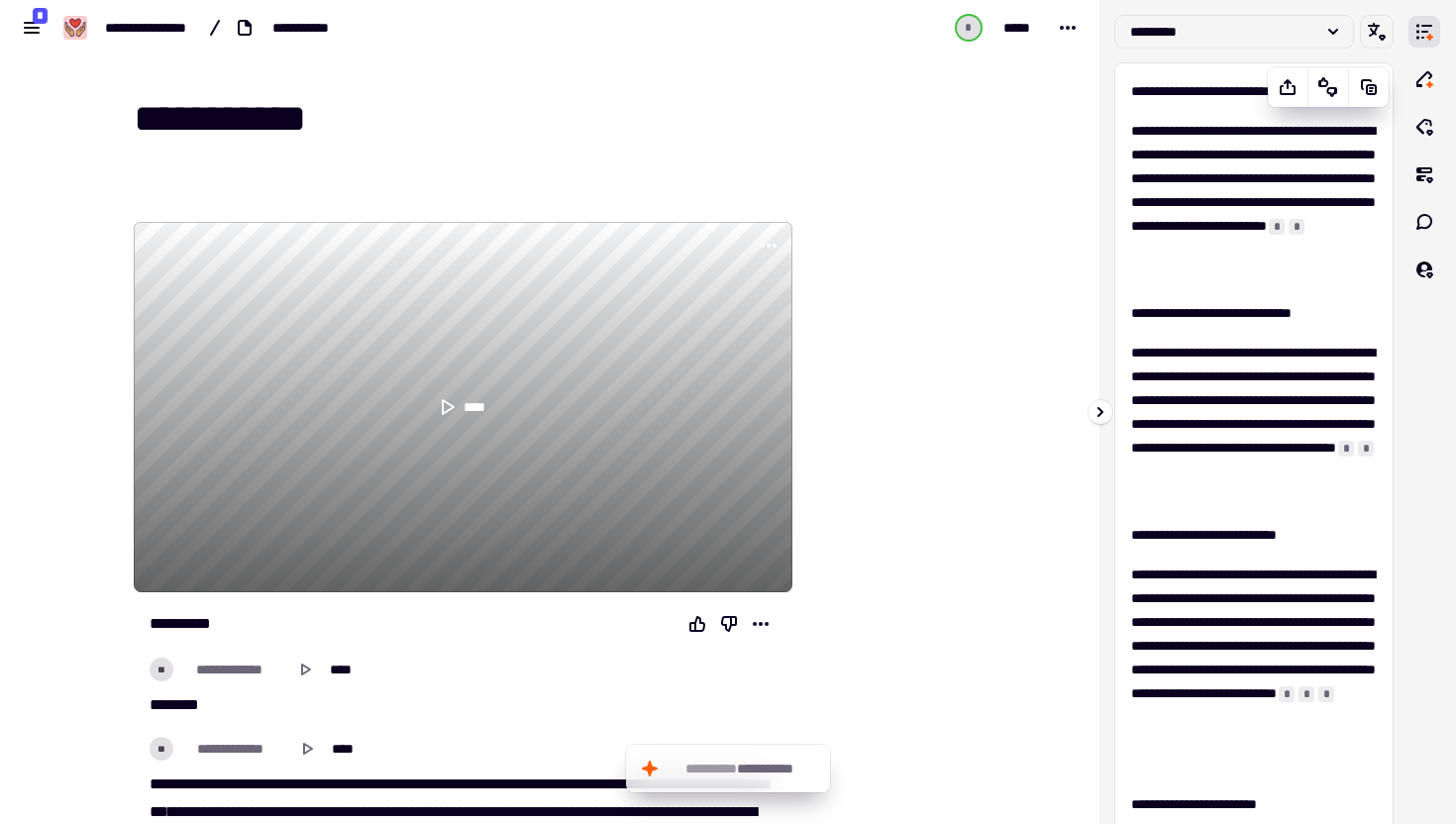 click on "**********" at bounding box center [1254, 202] 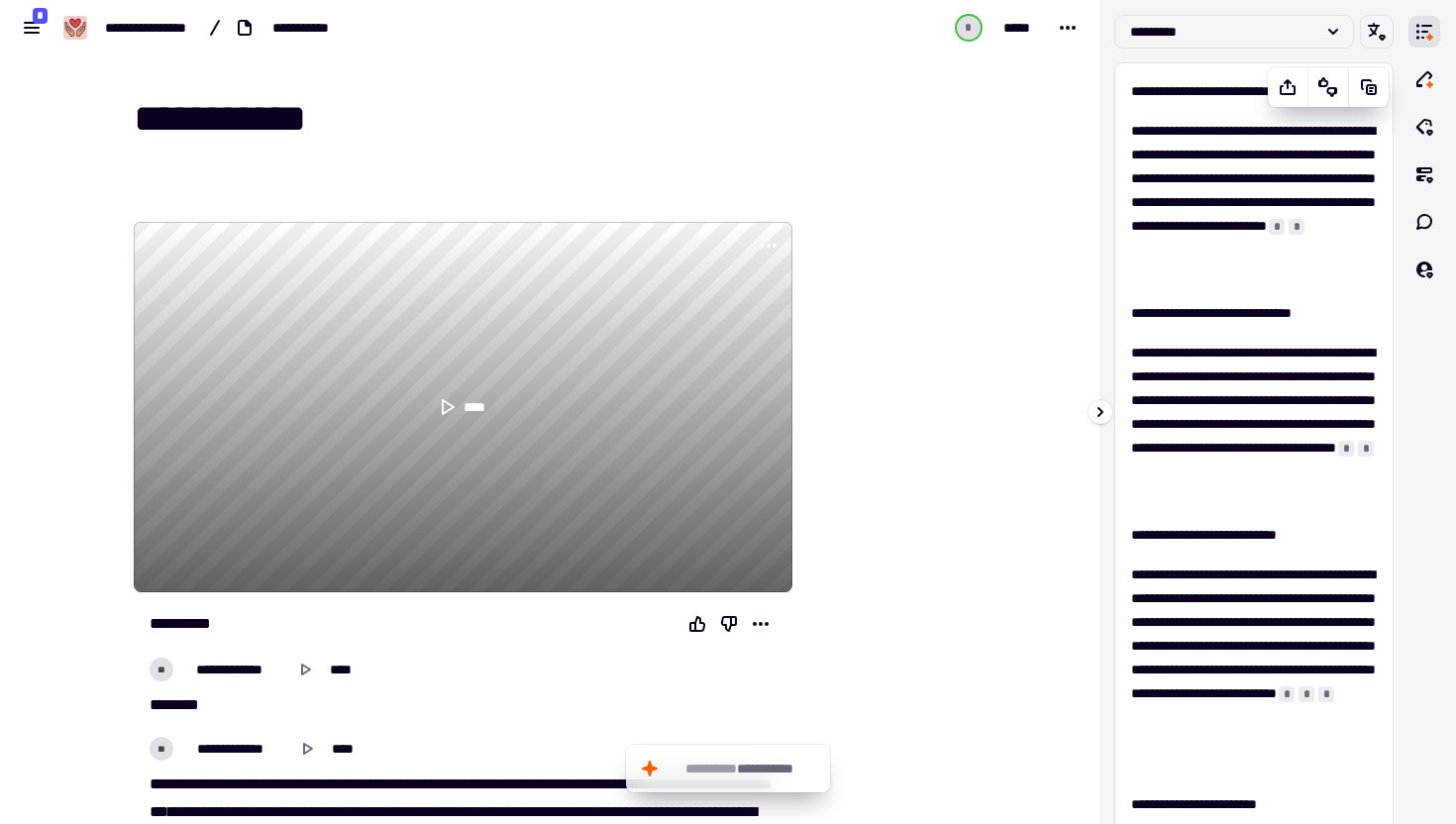 scroll, scrollTop: 0, scrollLeft: 0, axis: both 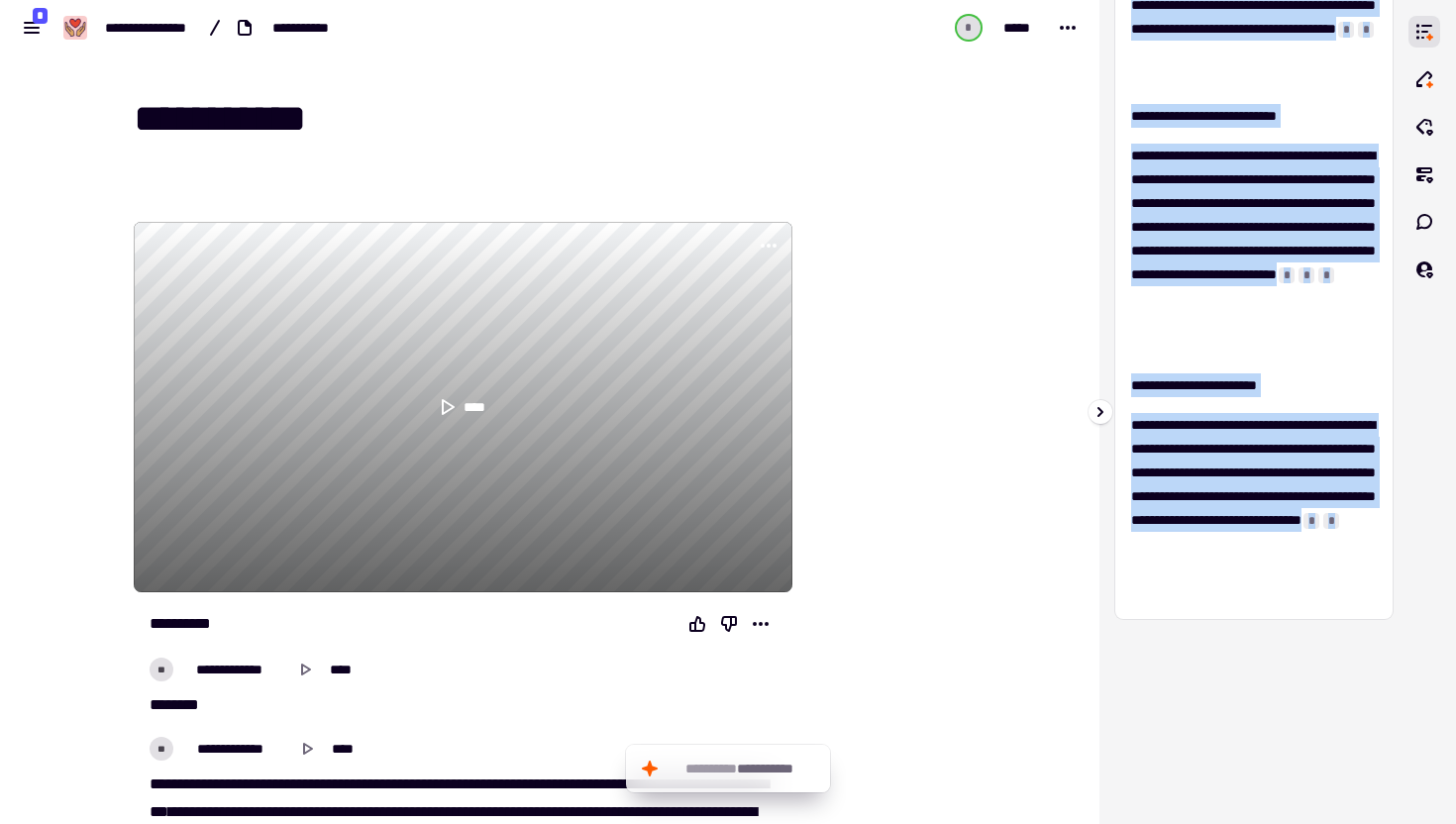 drag, startPoint x: 1129, startPoint y: 79, endPoint x: 1296, endPoint y: 650, distance: 595 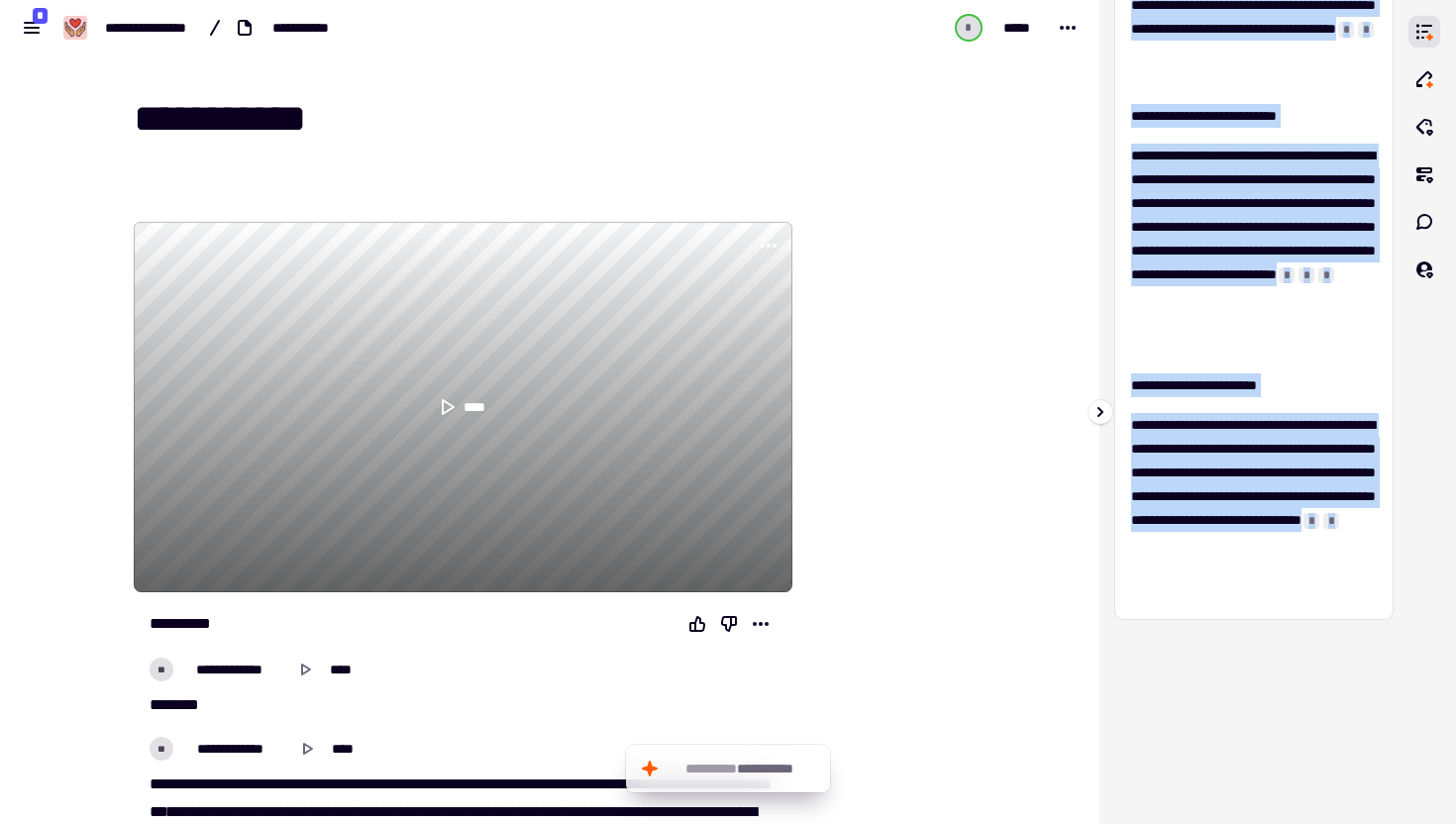 scroll, scrollTop: 0, scrollLeft: 0, axis: both 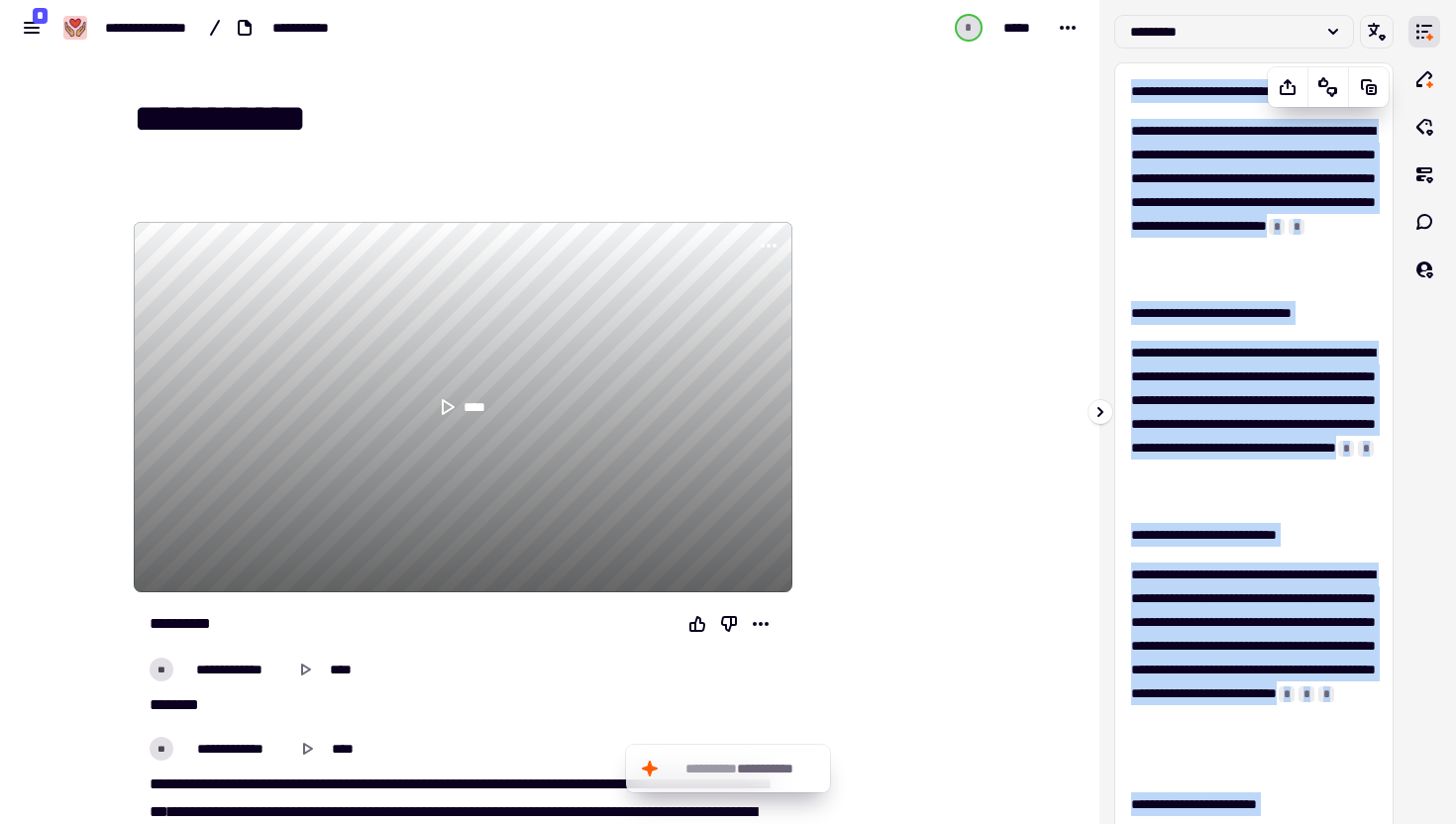 copy on "**********" 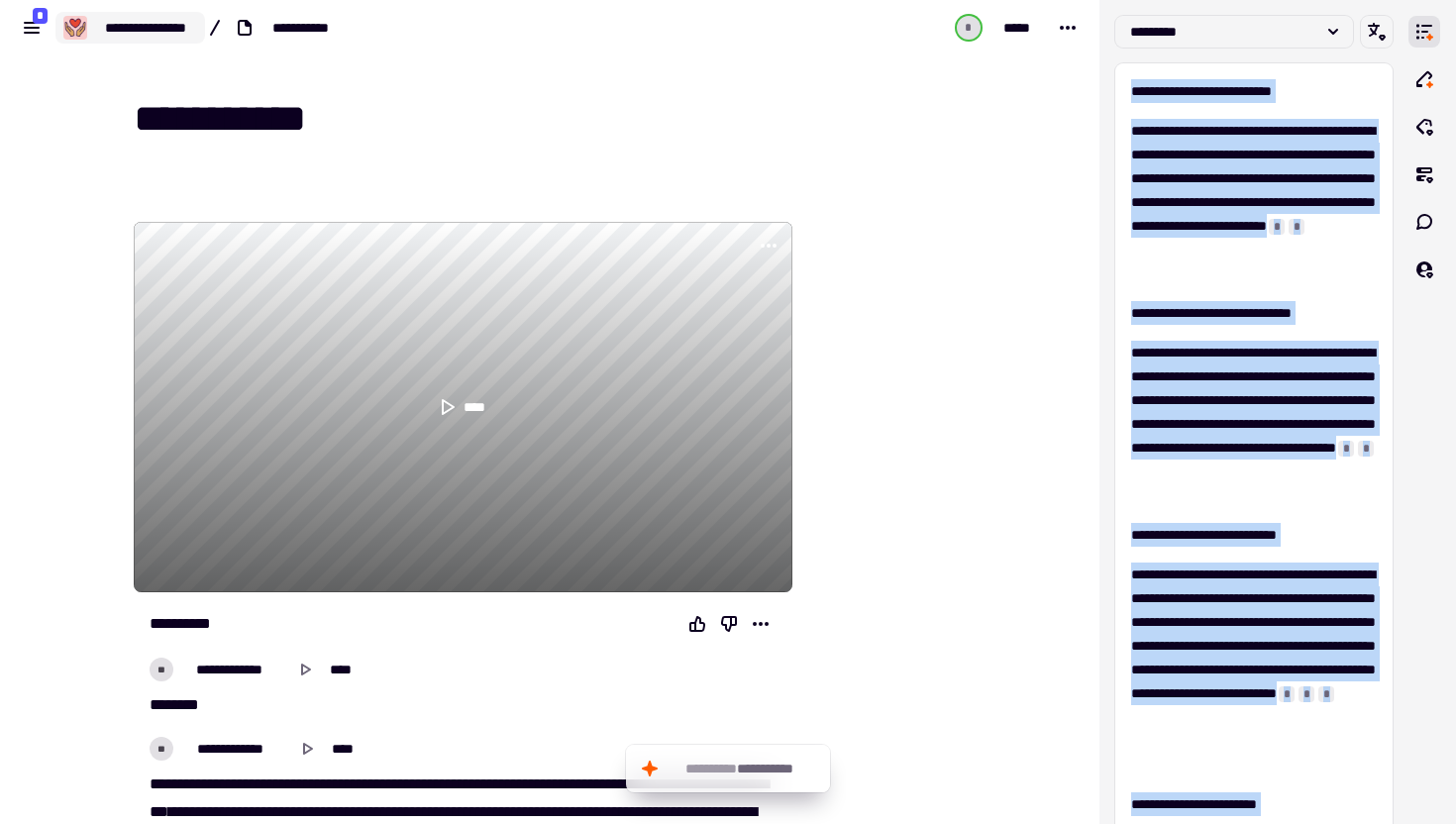 click on "**********" 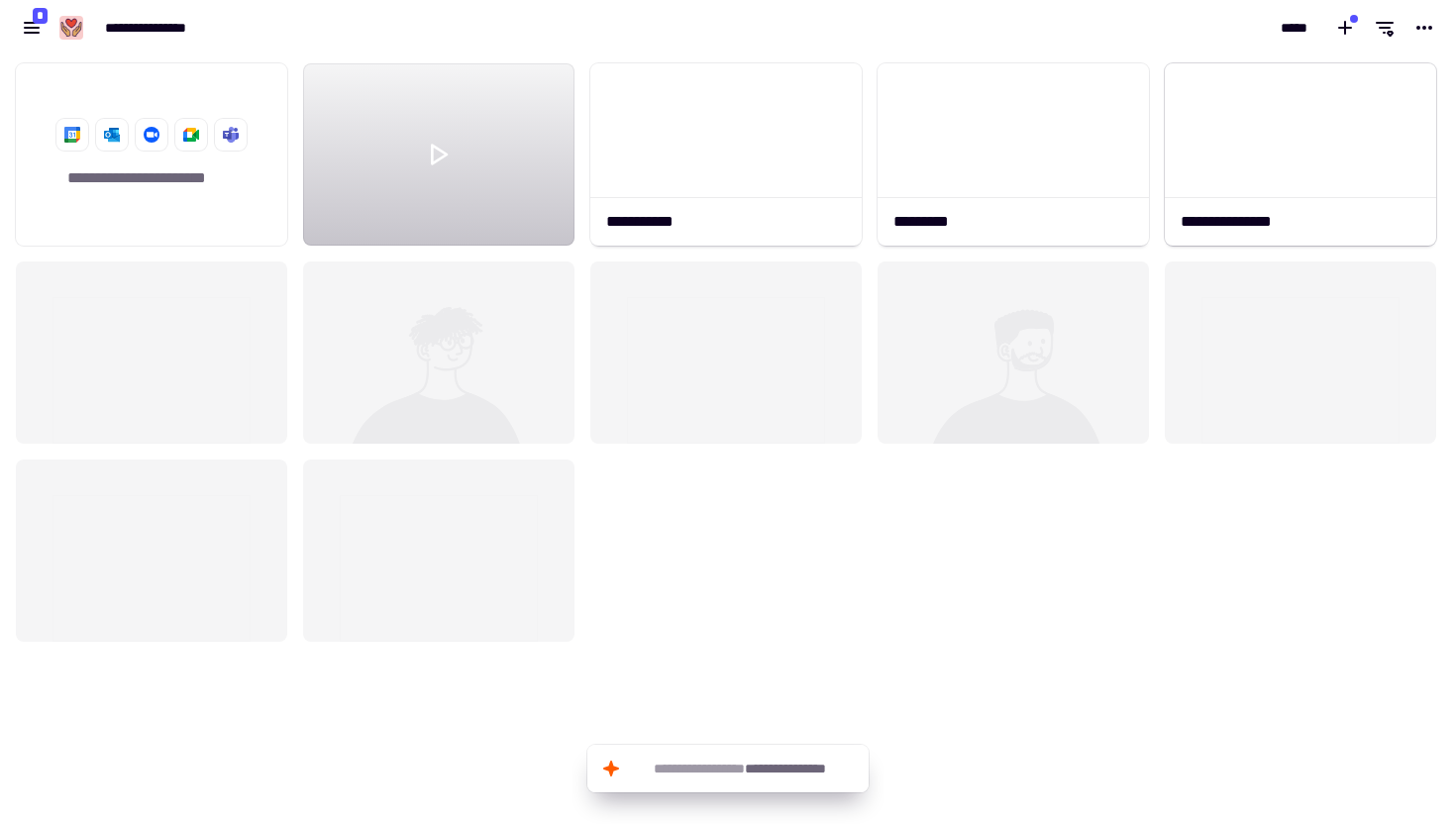 scroll, scrollTop: 1, scrollLeft: 1, axis: both 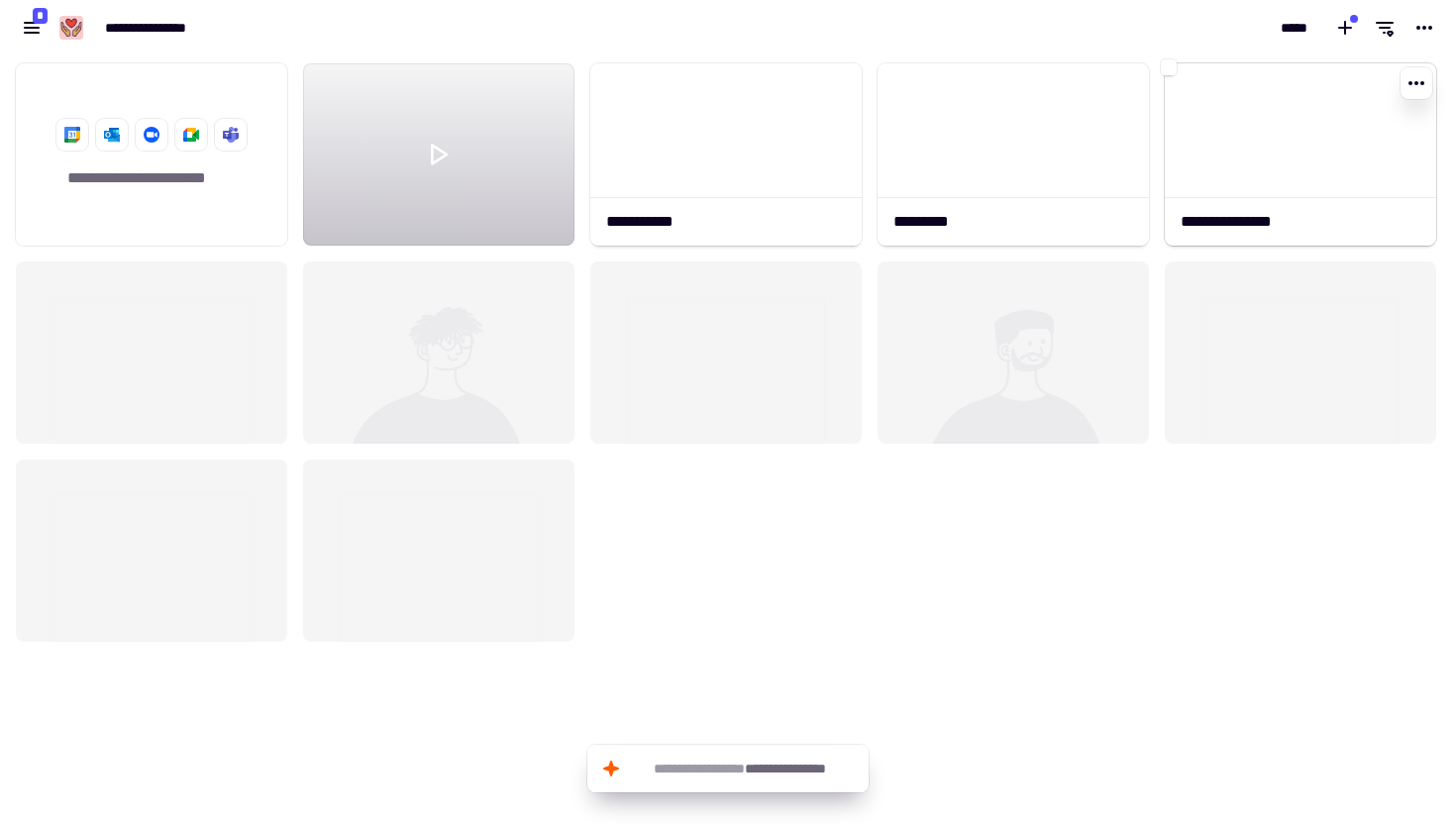 click on "**********" 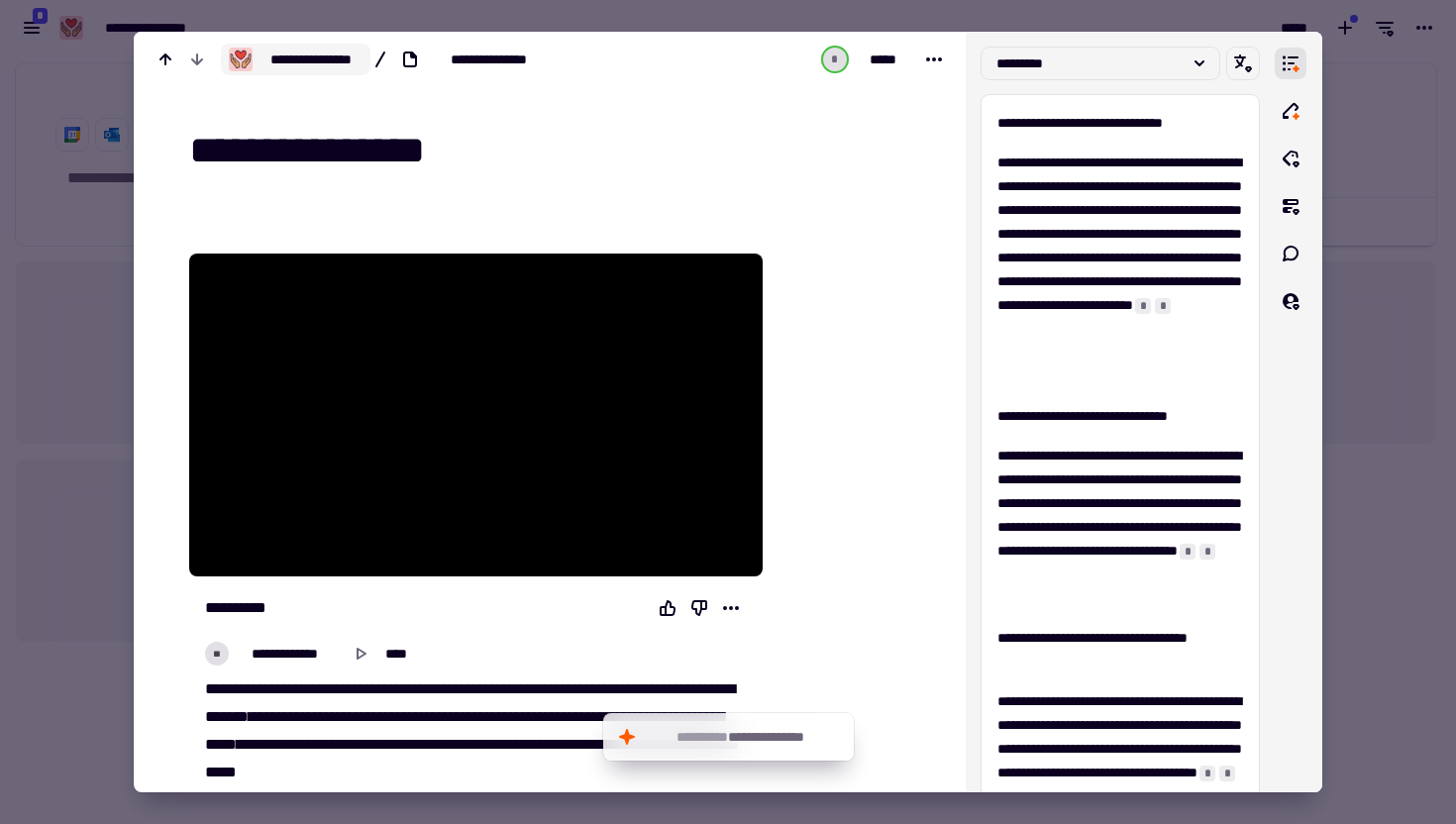 click on "**********" 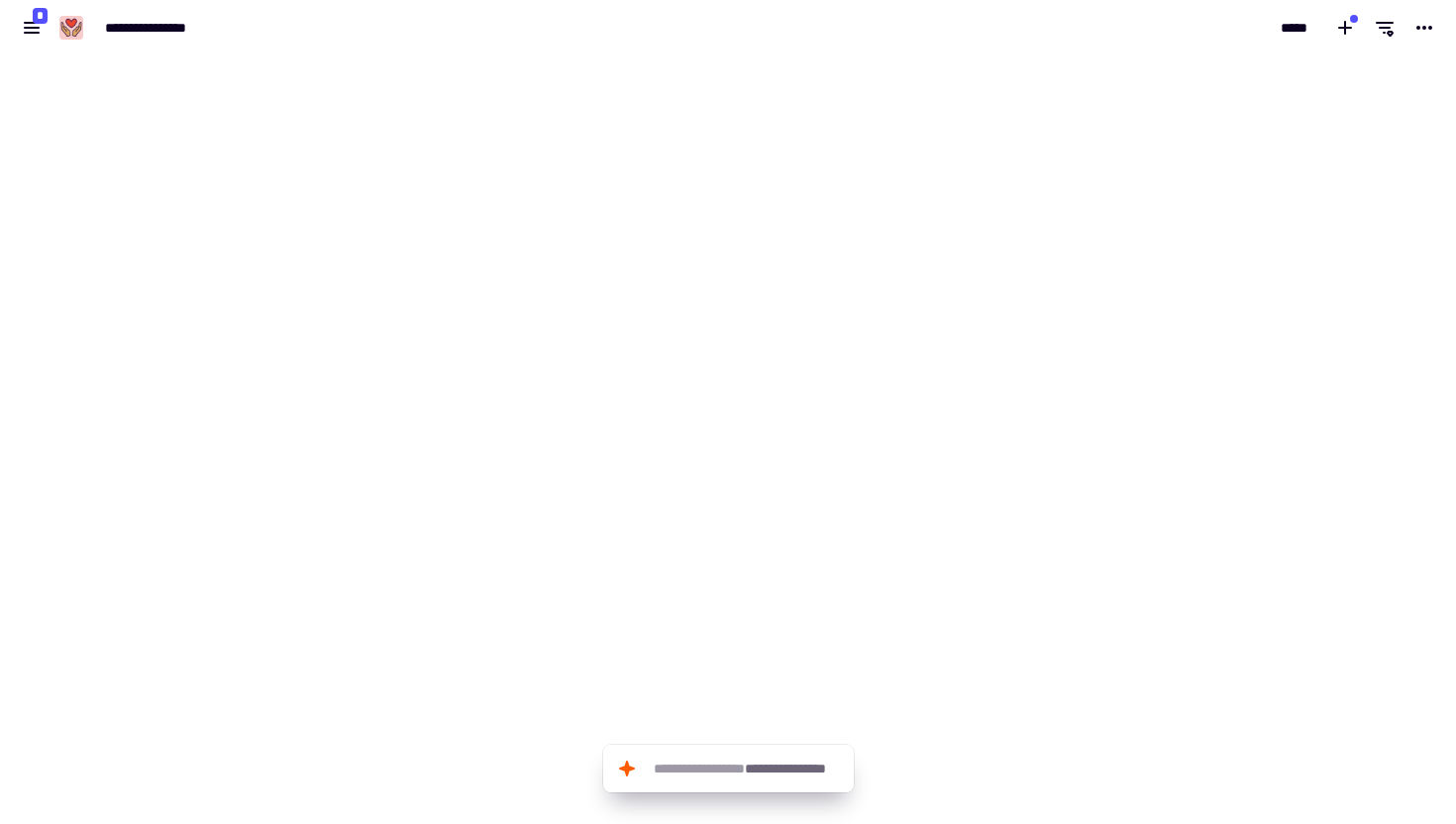 click on "**********" at bounding box center (364, 28) 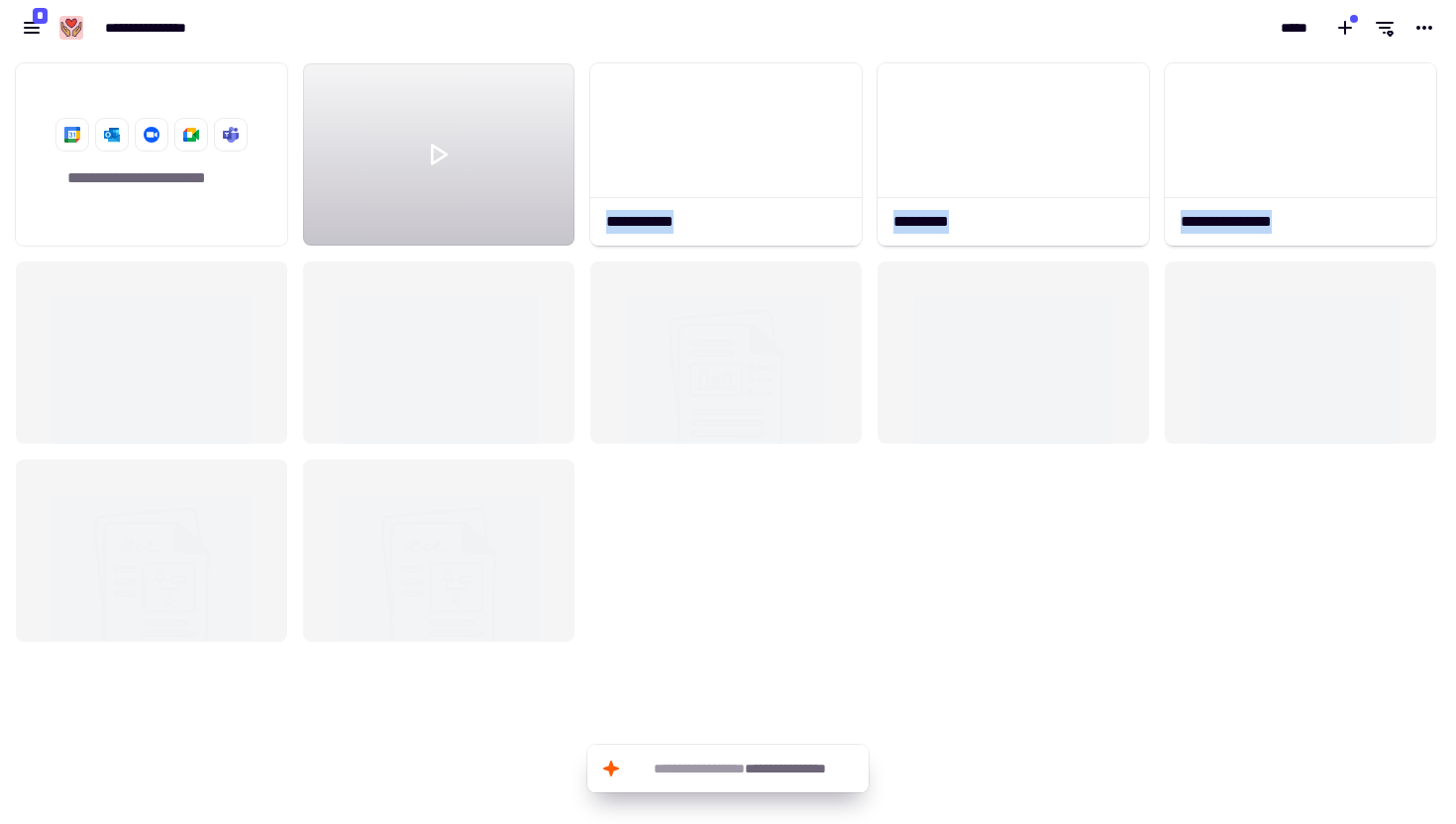 scroll, scrollTop: 1, scrollLeft: 1, axis: both 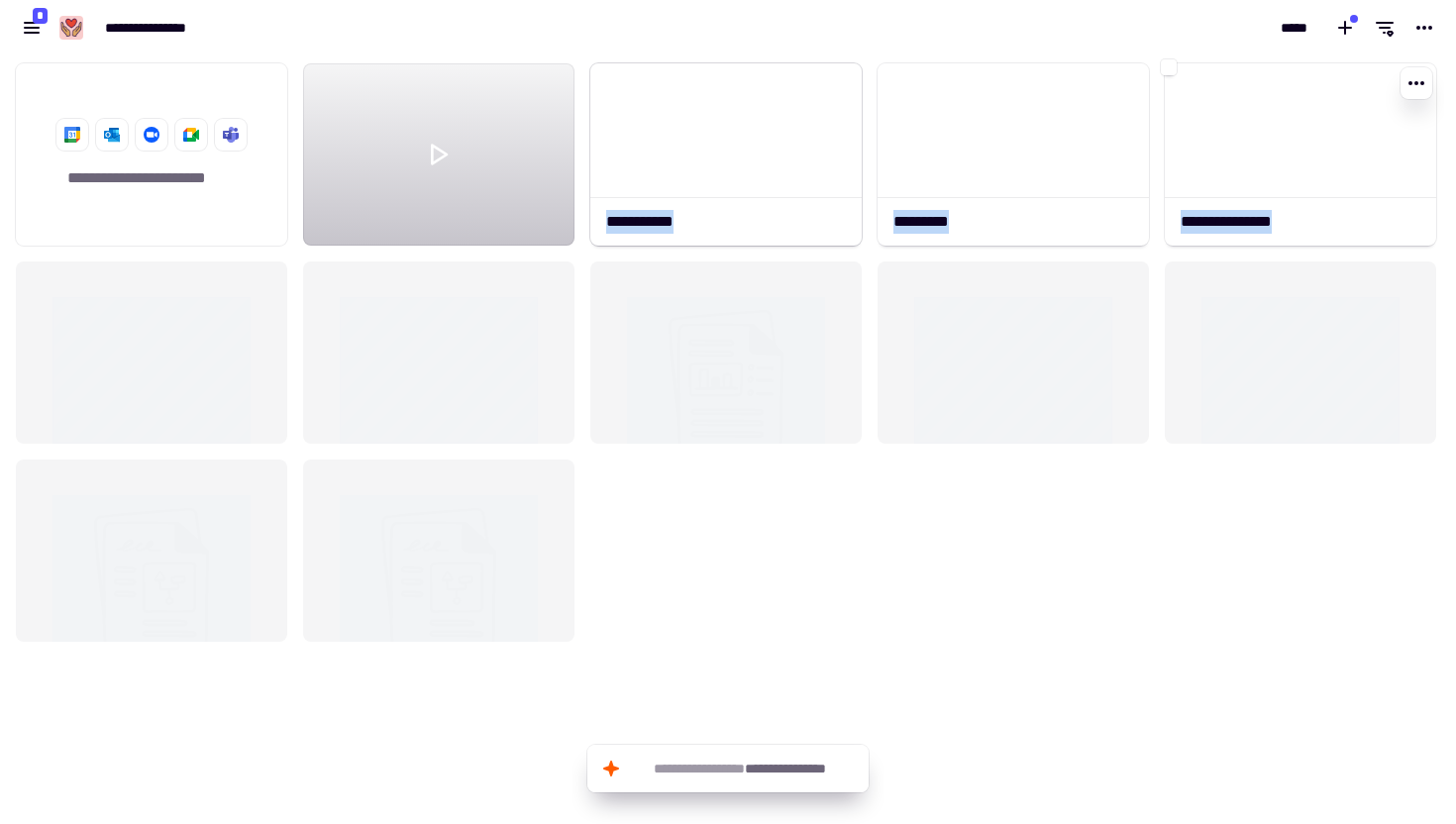 click on "**********" 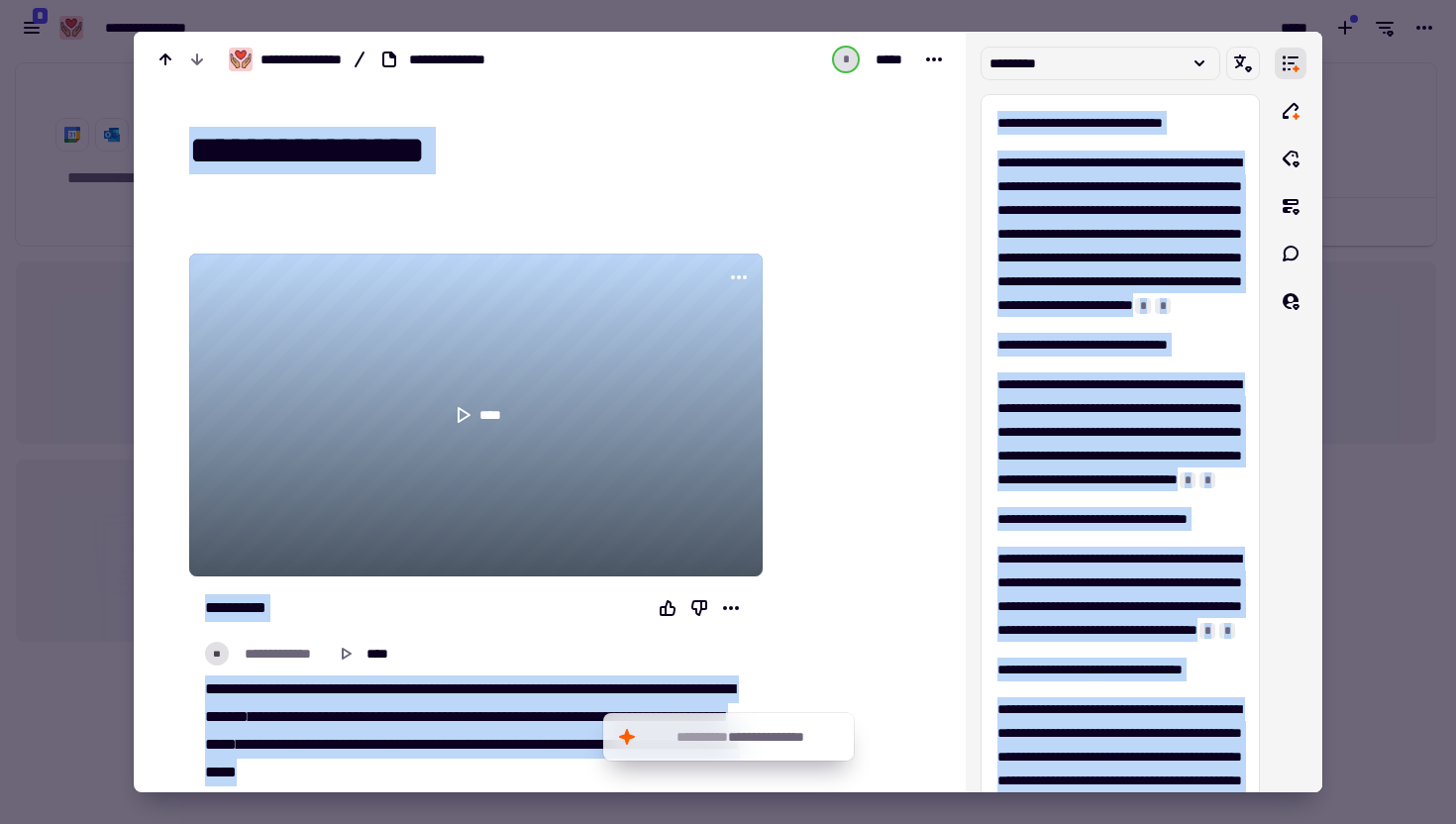 drag, startPoint x: 1231, startPoint y: 178, endPoint x: 599, endPoint y: 117, distance: 634.937 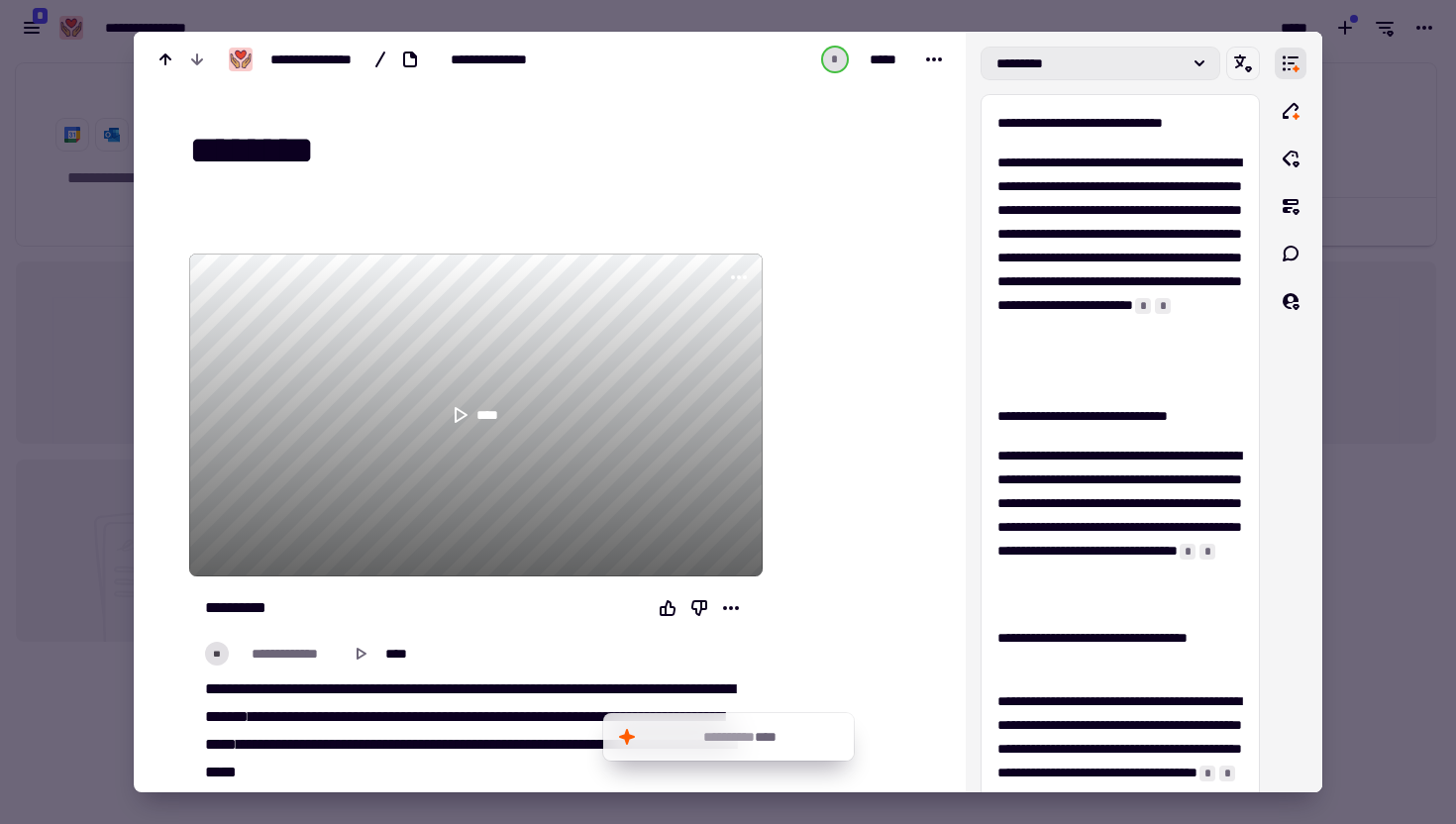 type on "********" 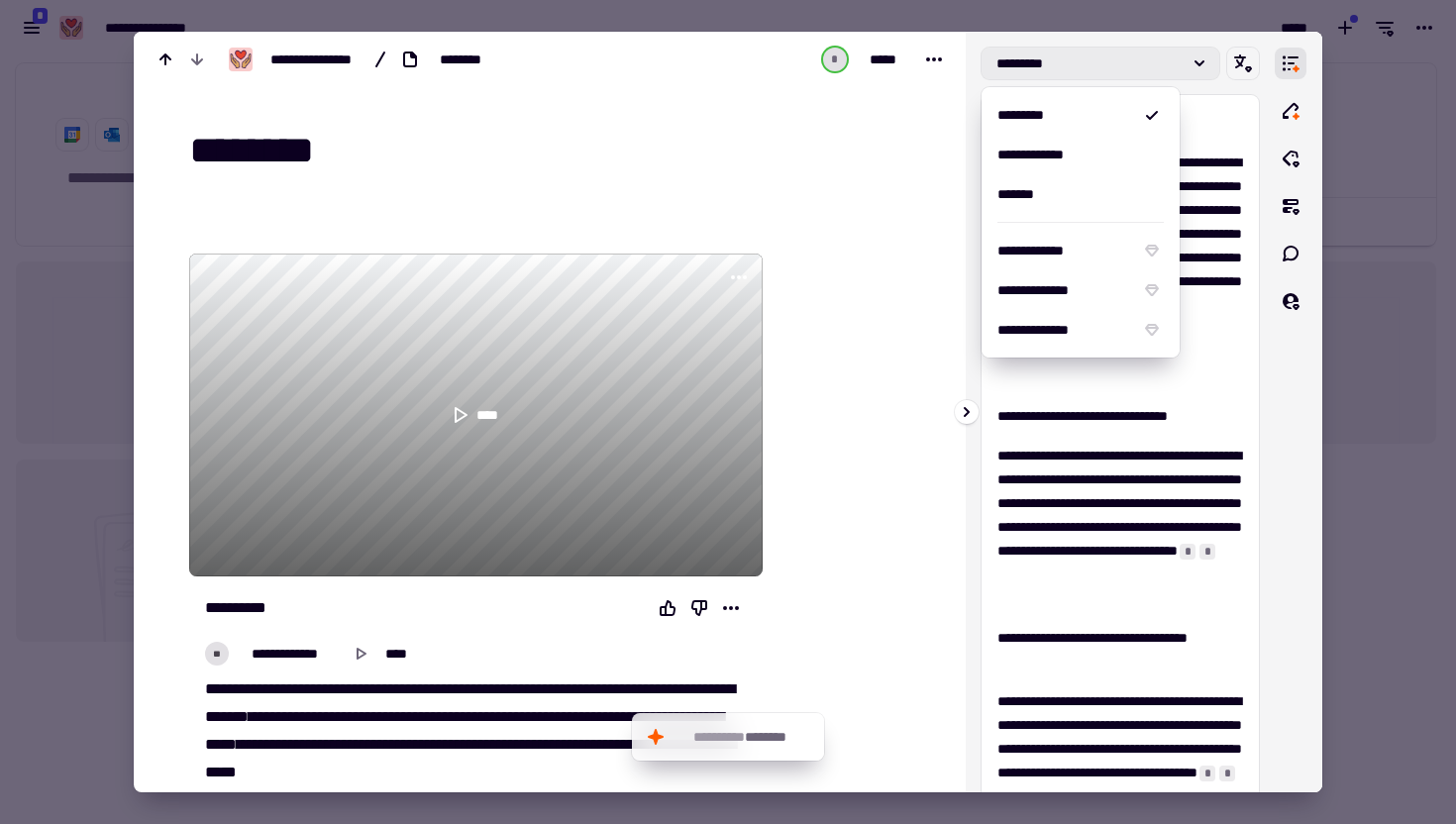 click on "*********" 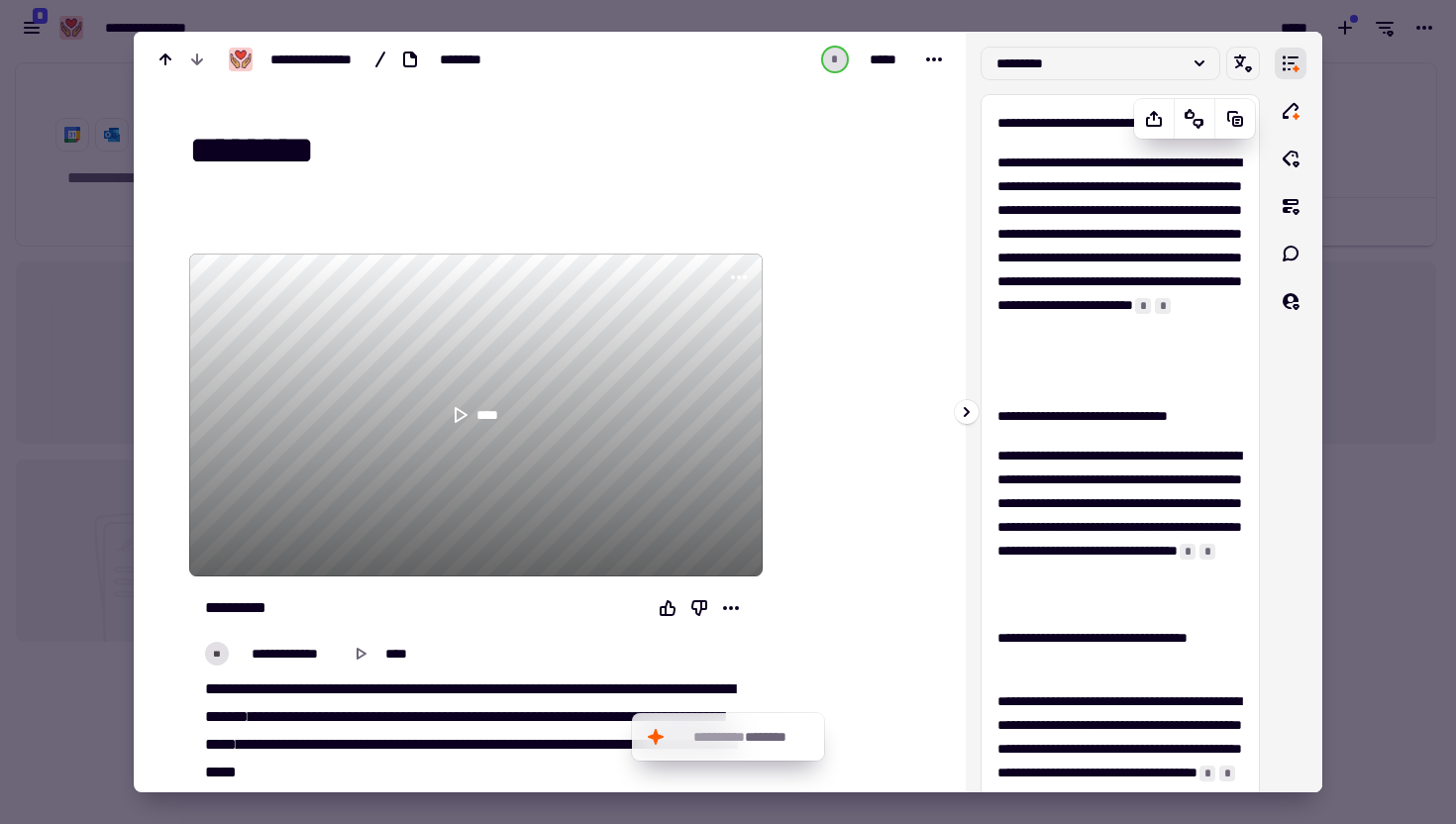 click on "**********" at bounding box center (1120, 123) 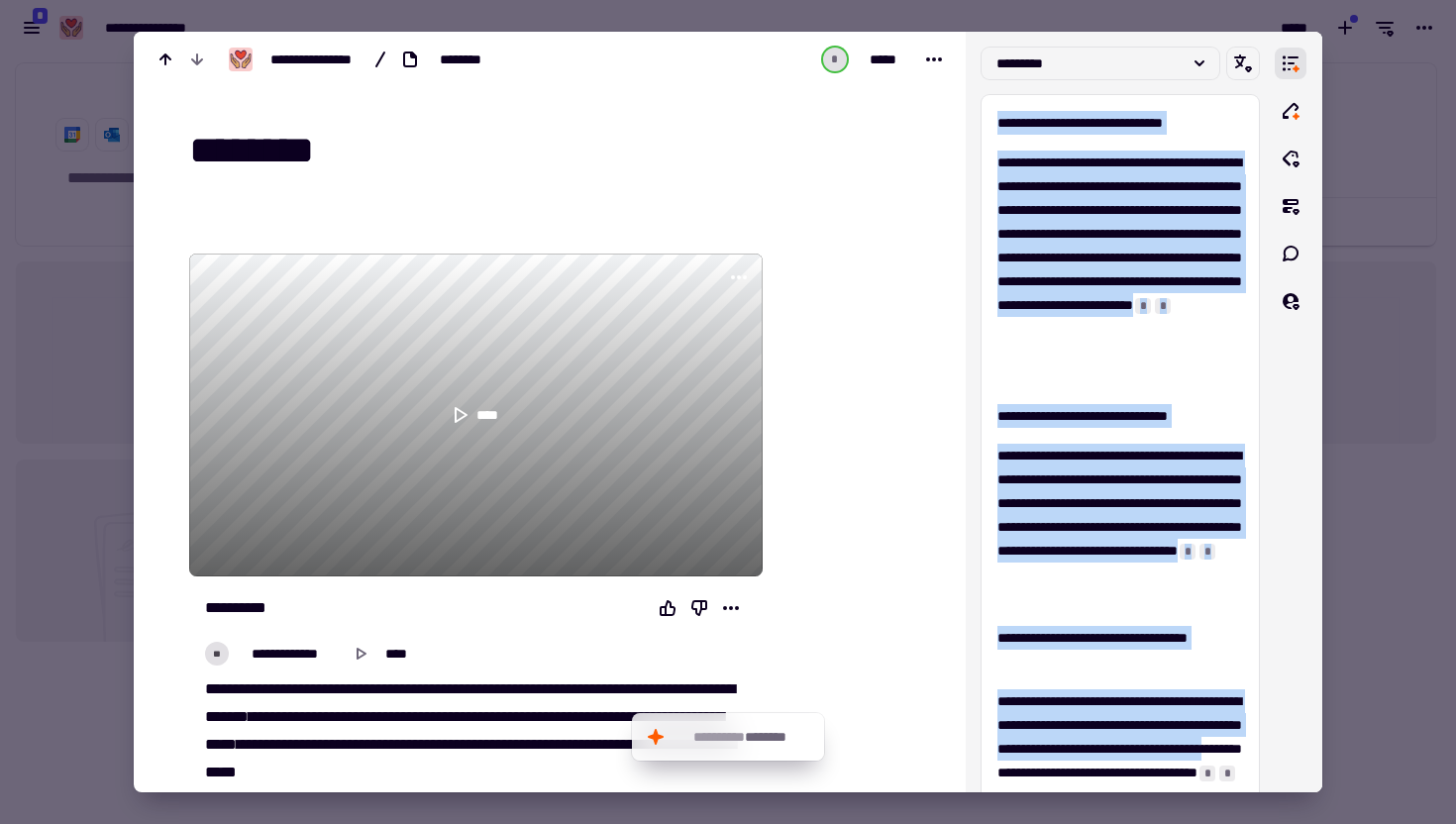 scroll, scrollTop: 506, scrollLeft: 0, axis: vertical 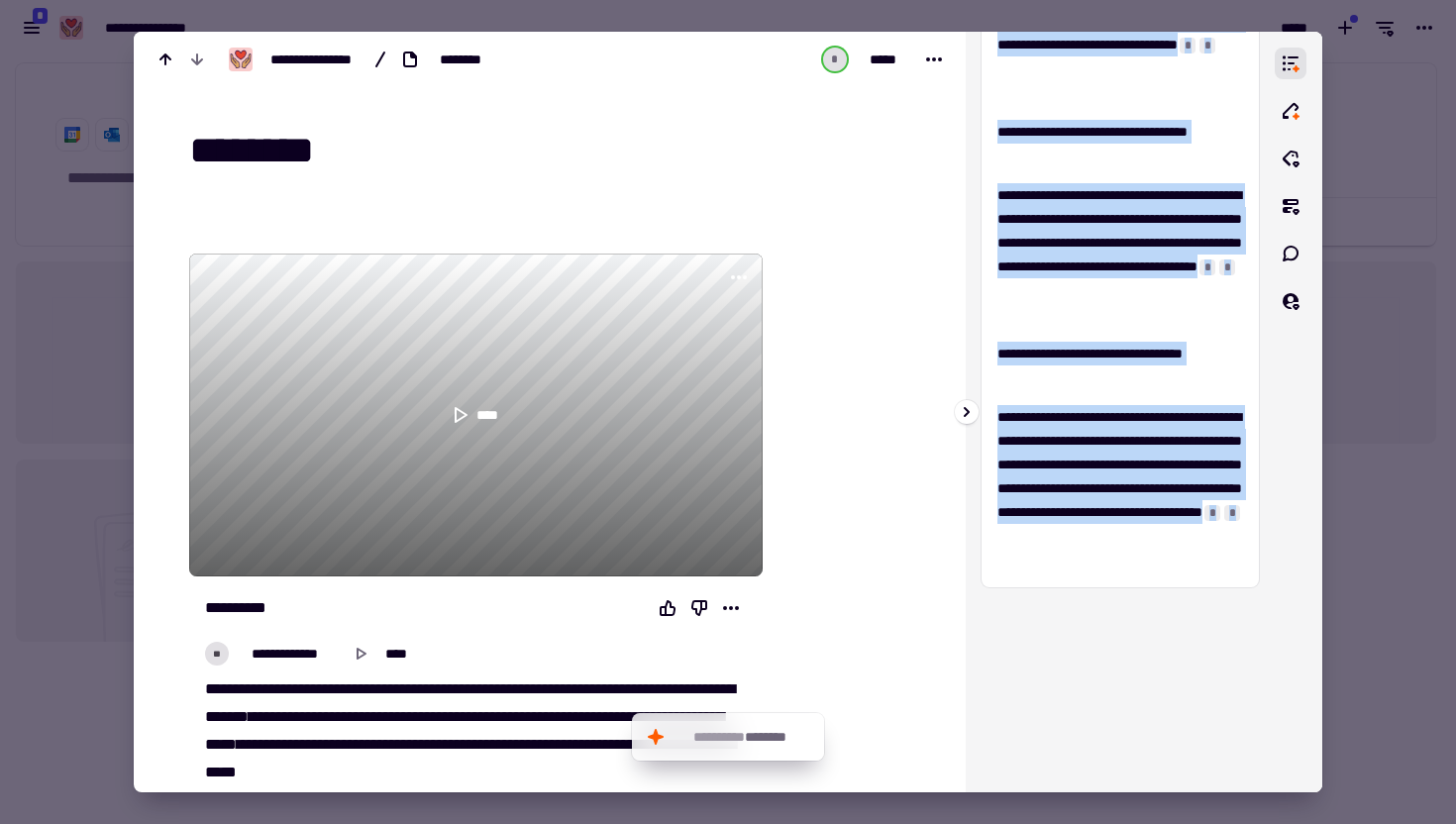 drag, startPoint x: 995, startPoint y: 112, endPoint x: 1217, endPoint y: 560, distance: 499.988 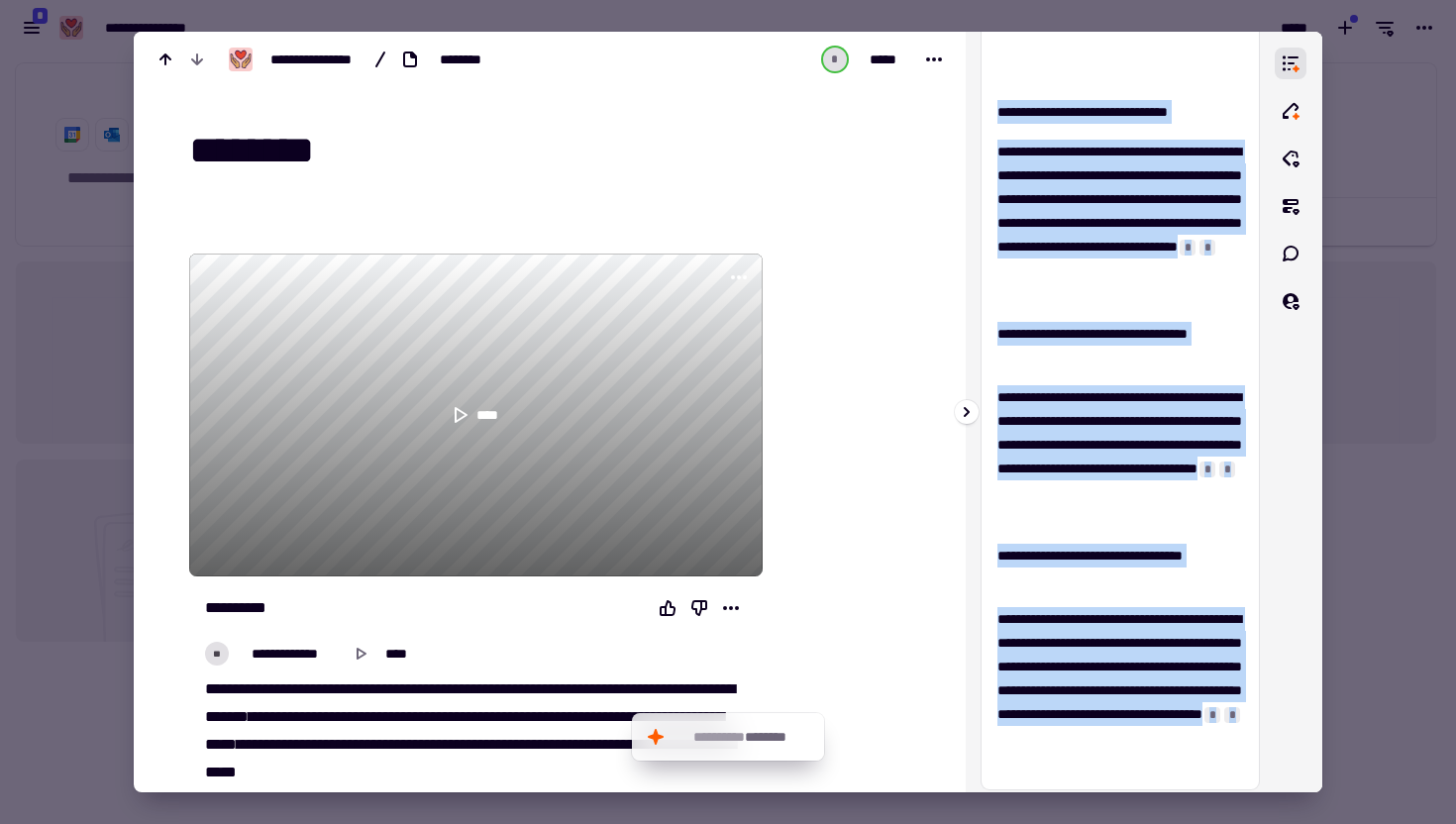 scroll, scrollTop: 319, scrollLeft: 0, axis: vertical 